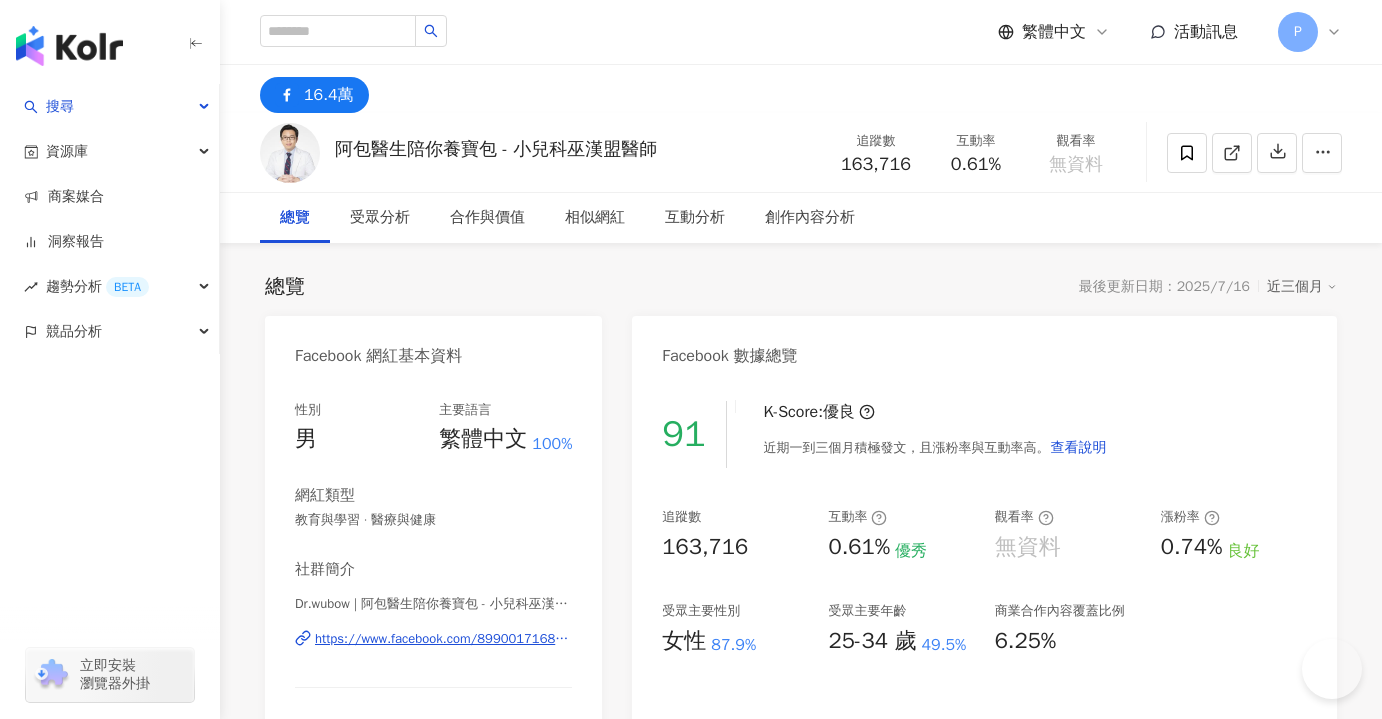 scroll, scrollTop: 0, scrollLeft: 0, axis: both 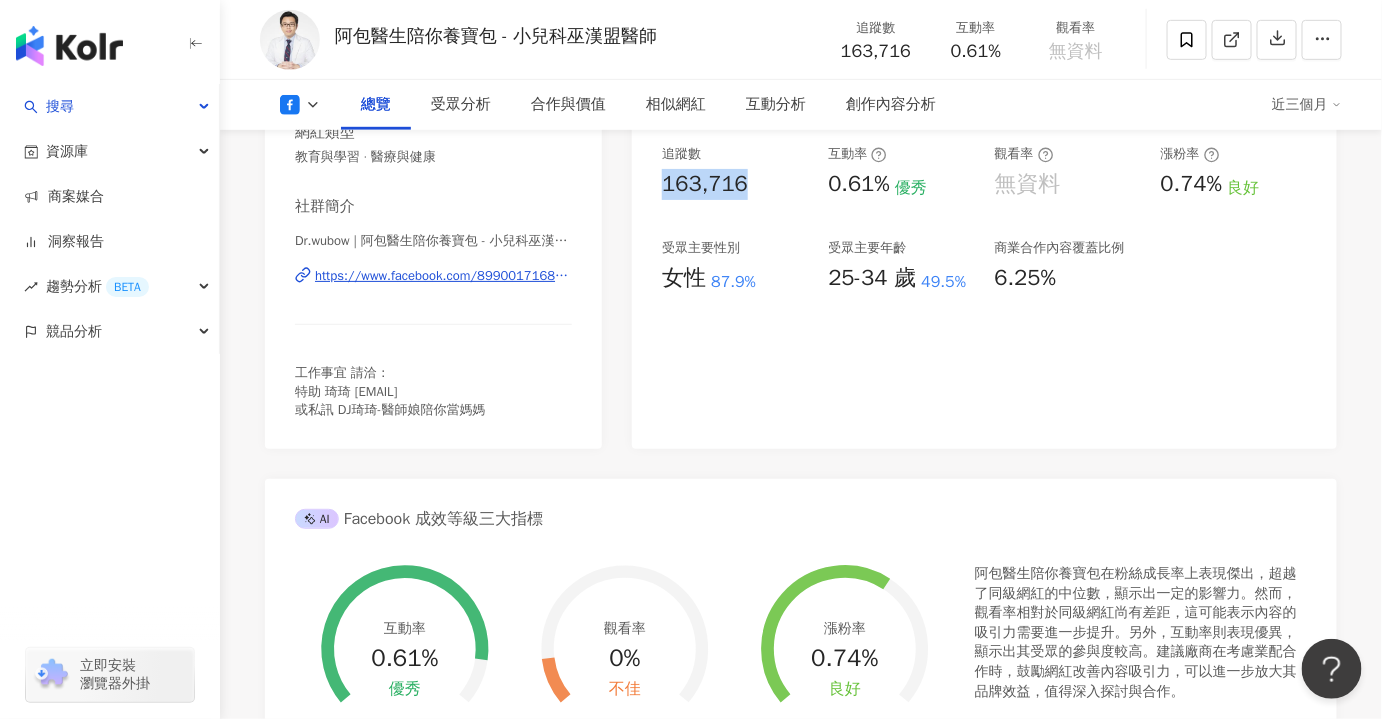 drag, startPoint x: 688, startPoint y: 189, endPoint x: 648, endPoint y: 188, distance: 40.012497 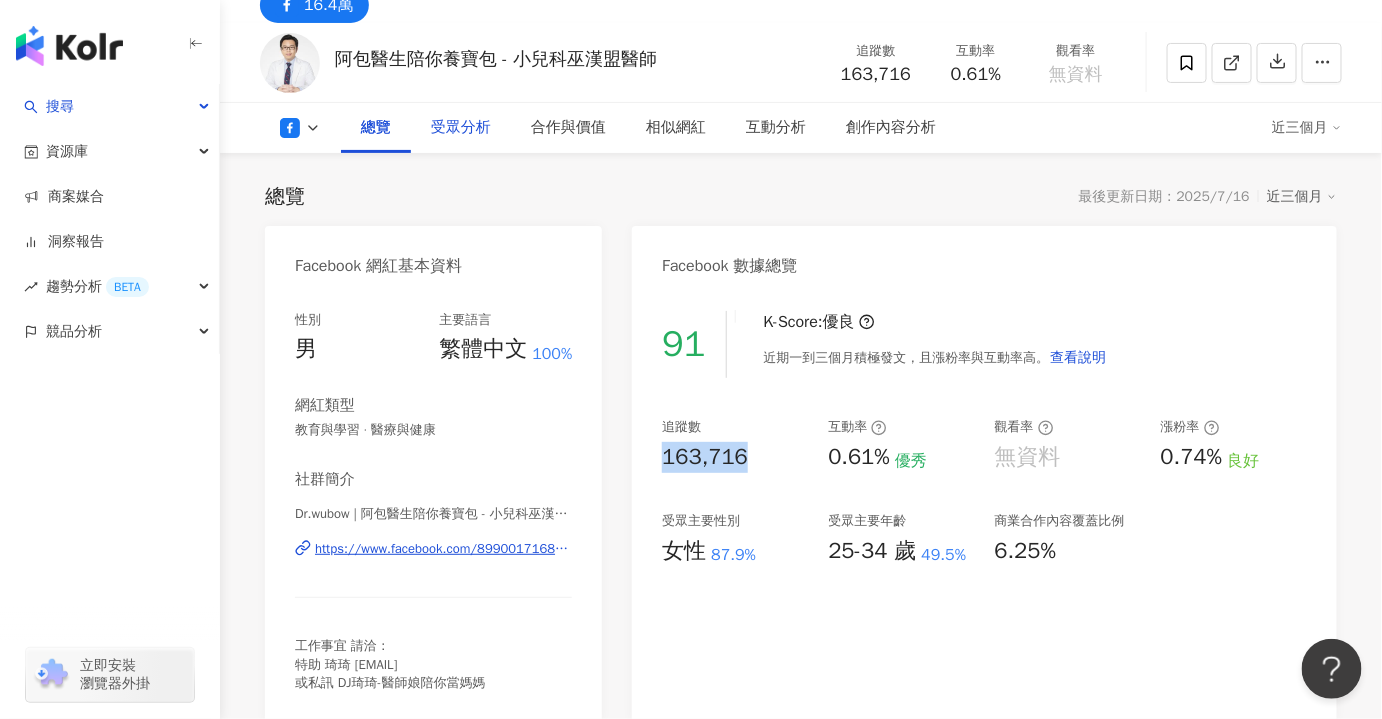 click on "受眾分析" at bounding box center (461, 128) 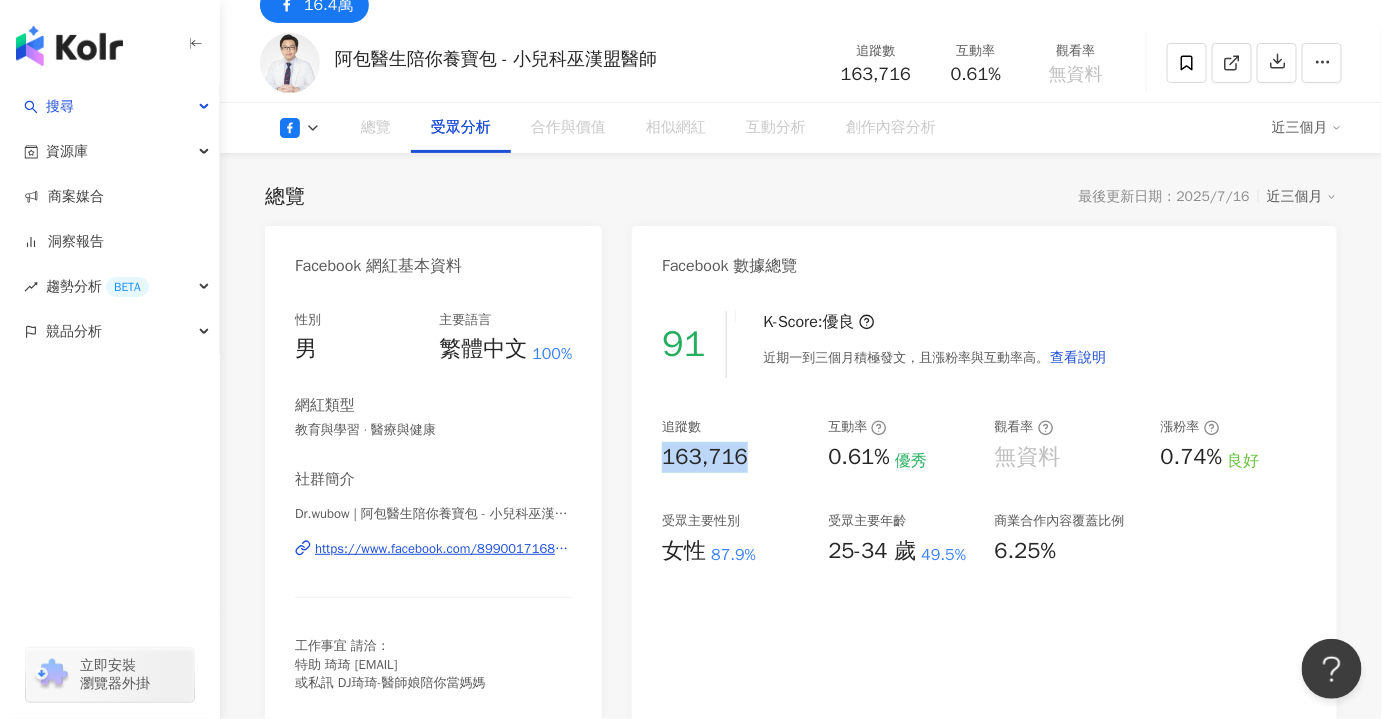 scroll, scrollTop: 1690, scrollLeft: 0, axis: vertical 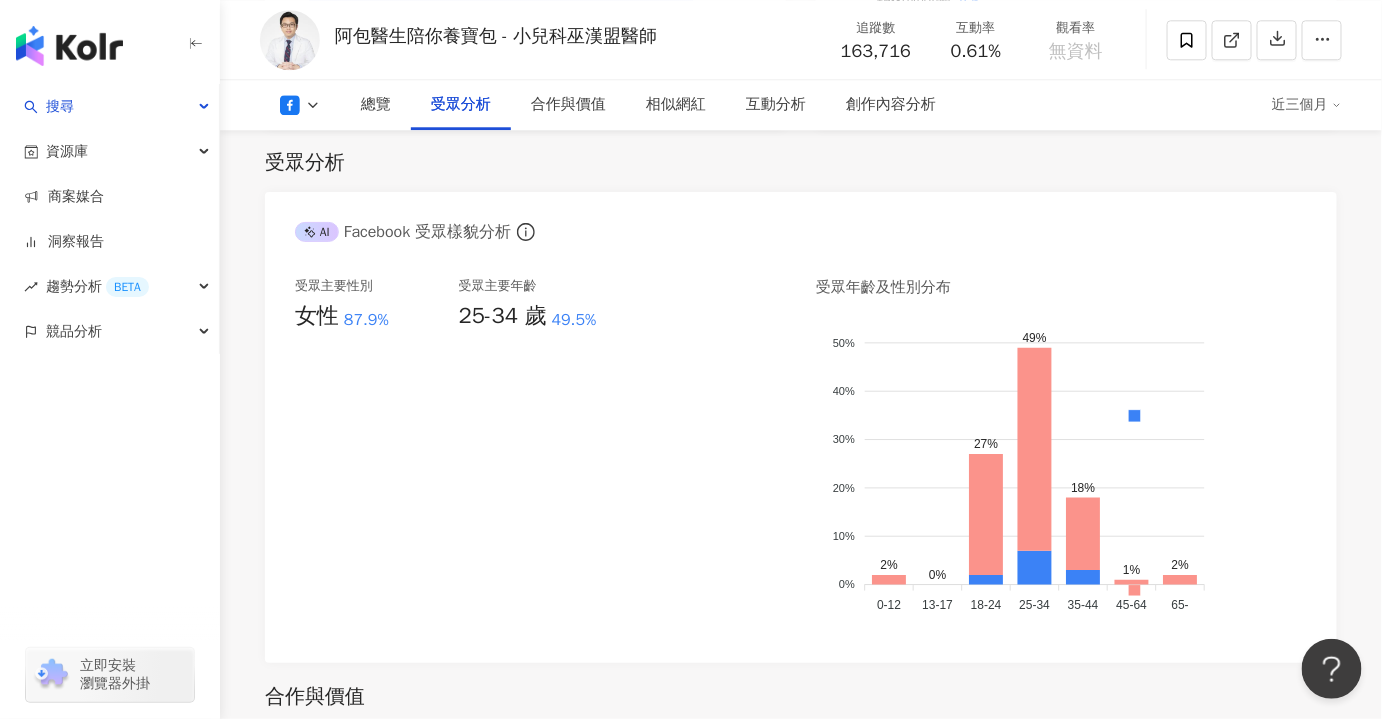 click 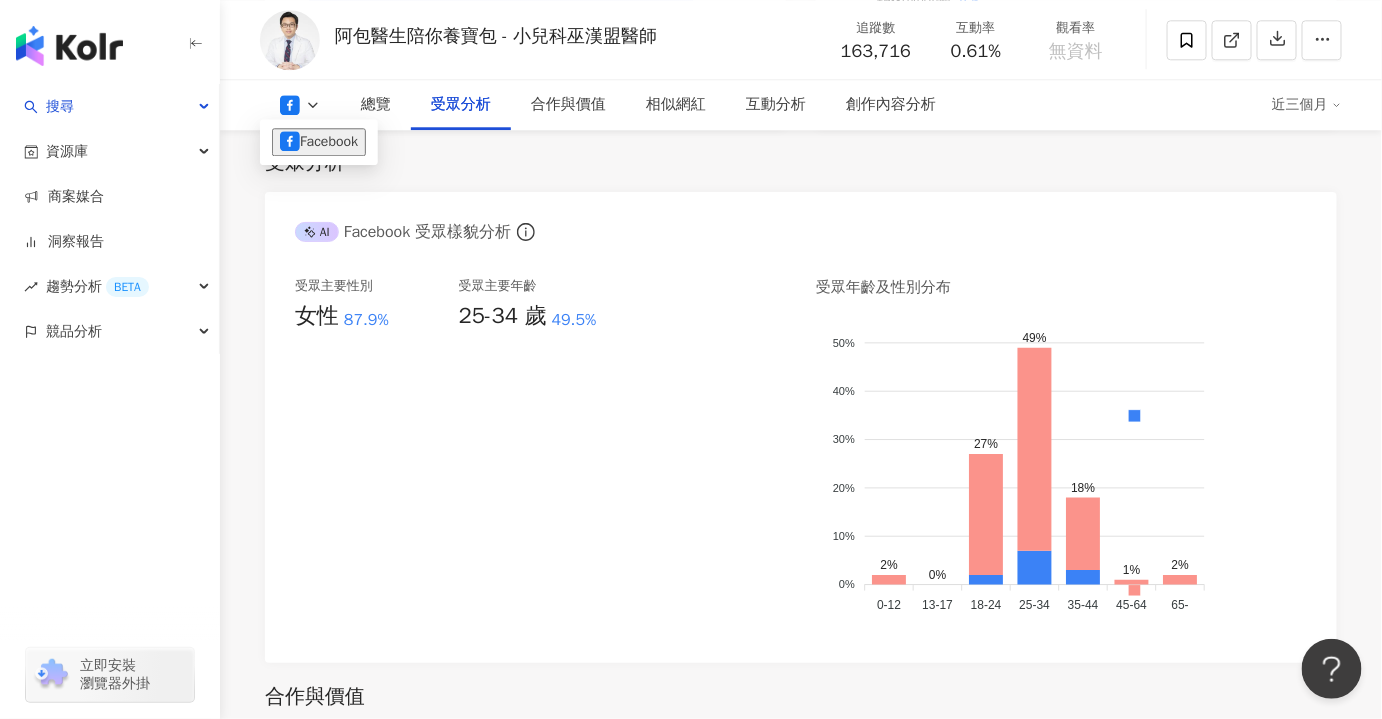 click on "受眾分析" at bounding box center [801, 163] 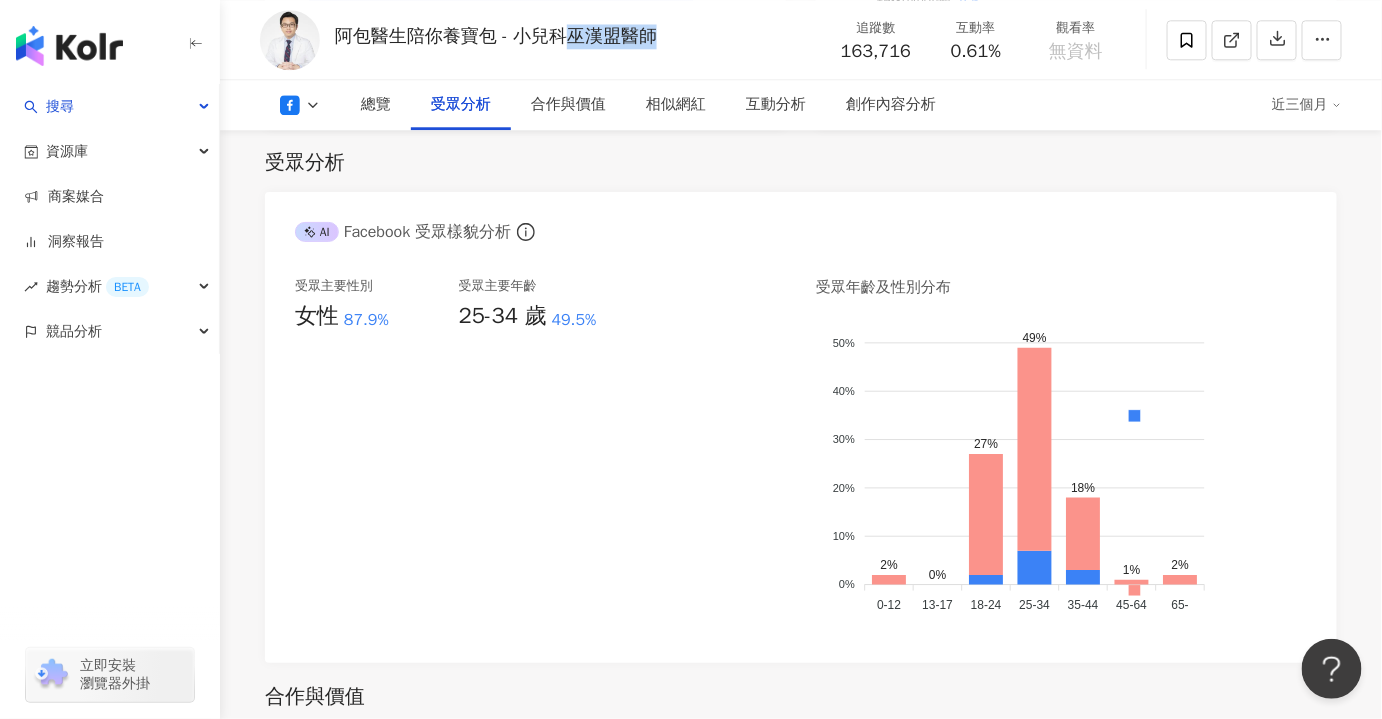 drag, startPoint x: 566, startPoint y: 42, endPoint x: 656, endPoint y: 44, distance: 90.02222 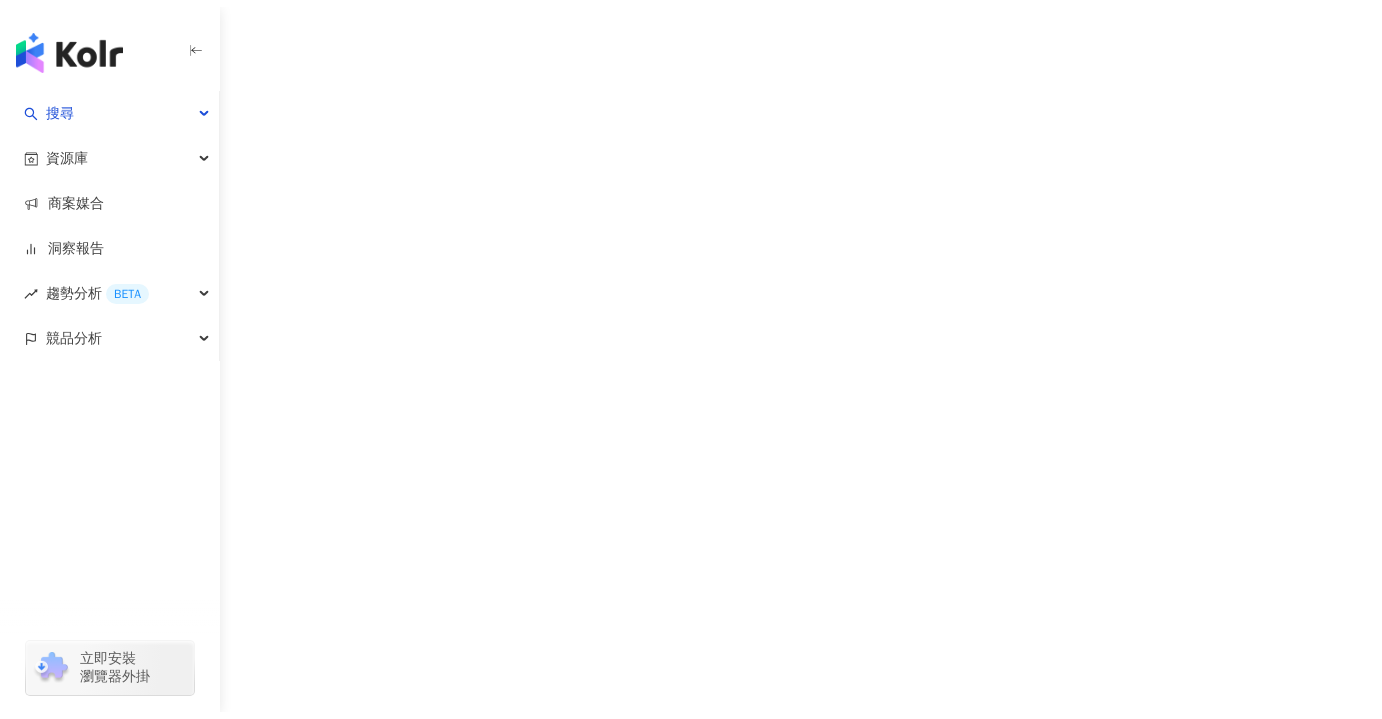 scroll, scrollTop: 0, scrollLeft: 0, axis: both 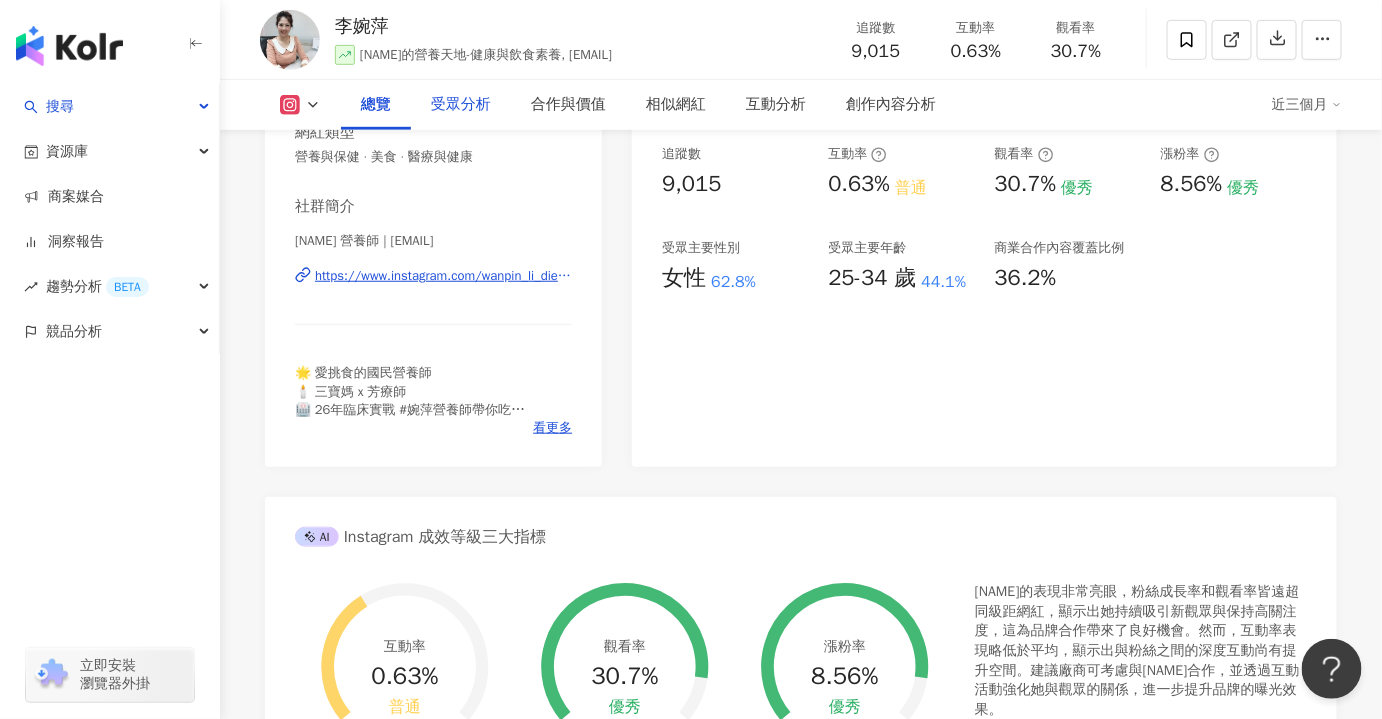 click on "受眾分析" at bounding box center [461, 105] 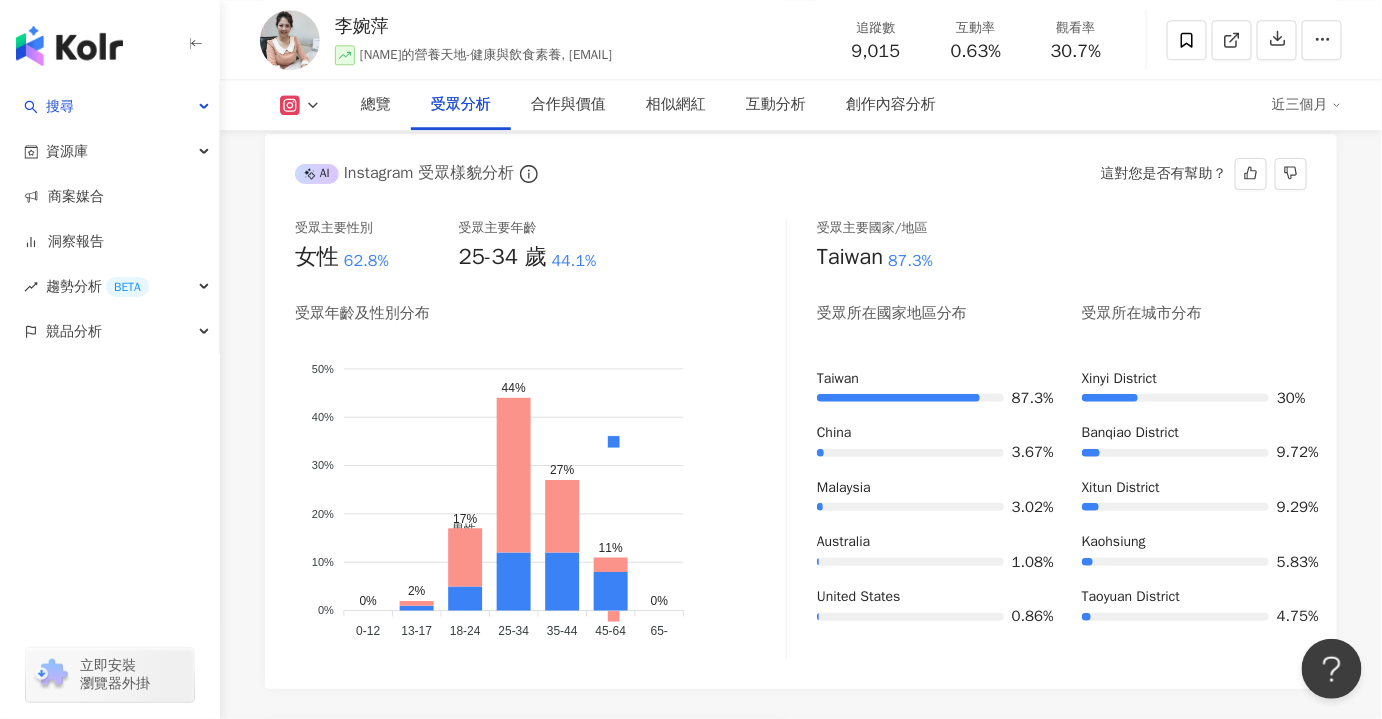 scroll, scrollTop: 1810, scrollLeft: 0, axis: vertical 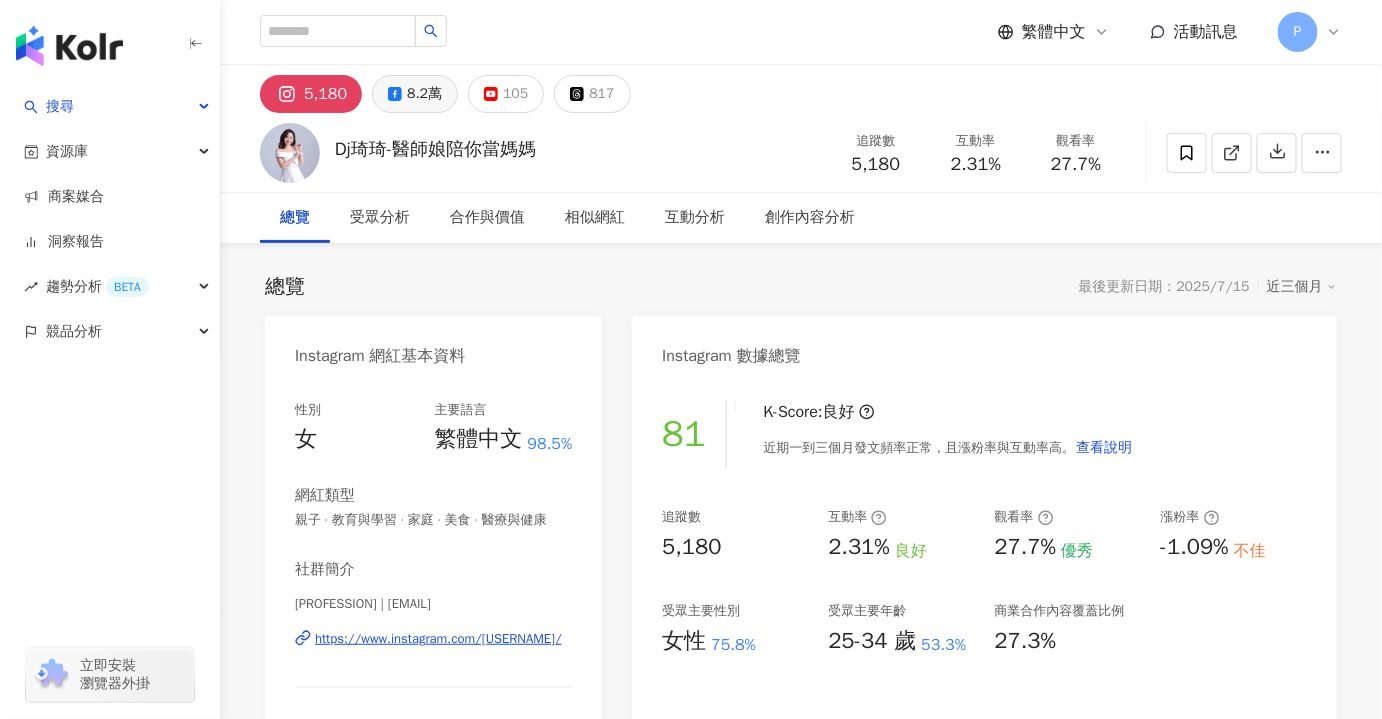 click on "8.2萬" at bounding box center [424, 94] 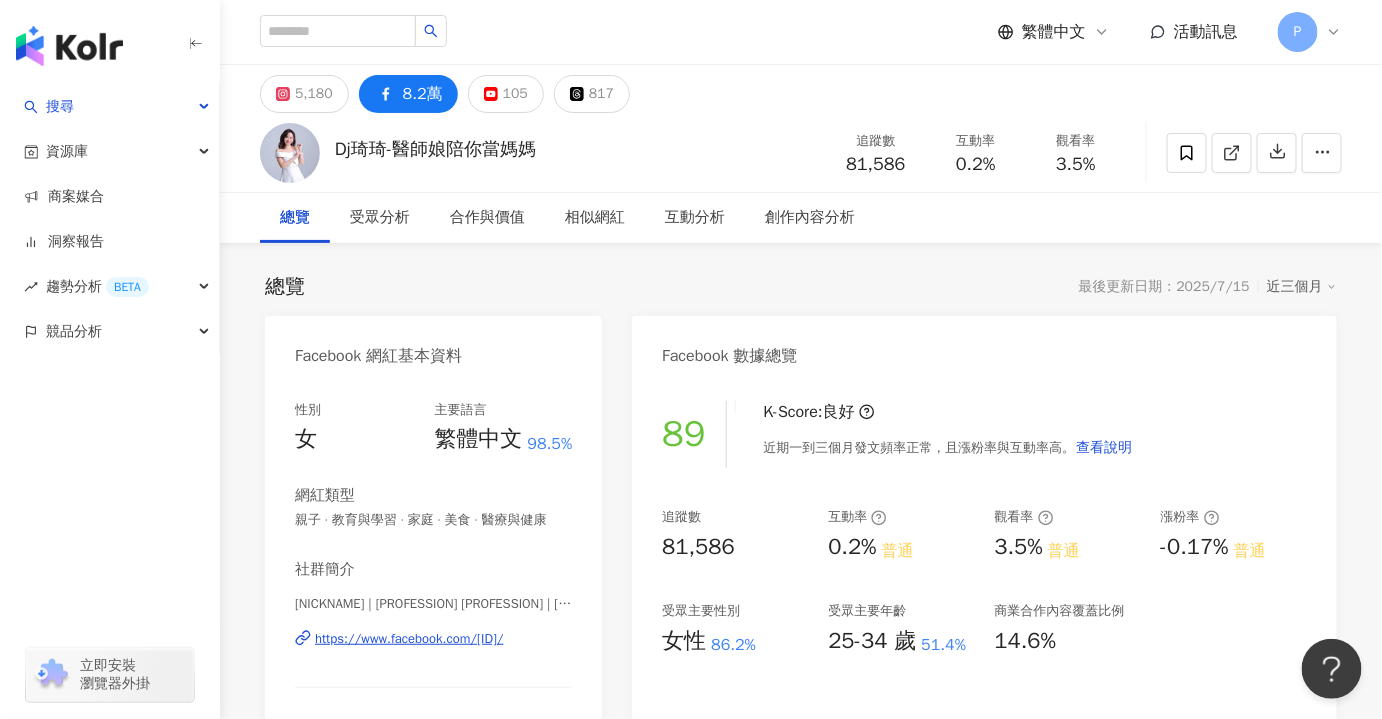 scroll, scrollTop: 181, scrollLeft: 0, axis: vertical 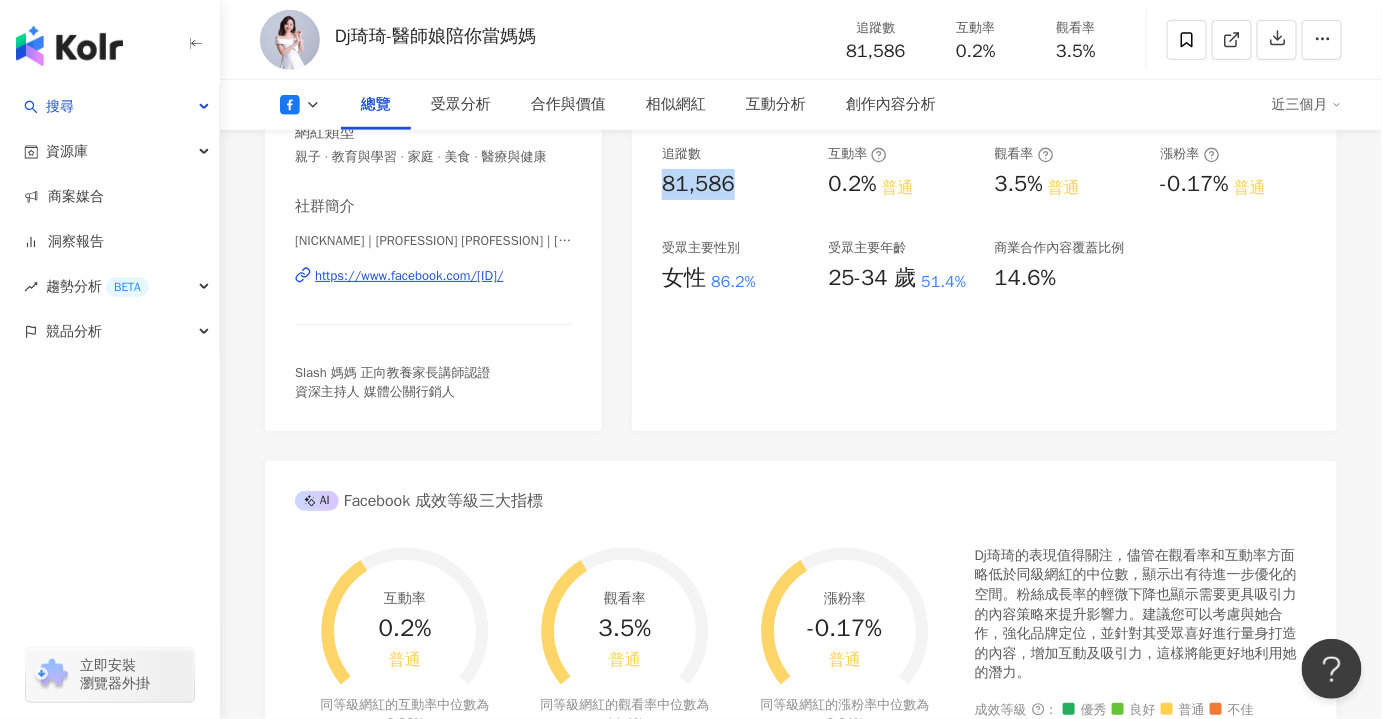drag, startPoint x: 698, startPoint y: 186, endPoint x: 653, endPoint y: 191, distance: 45.276924 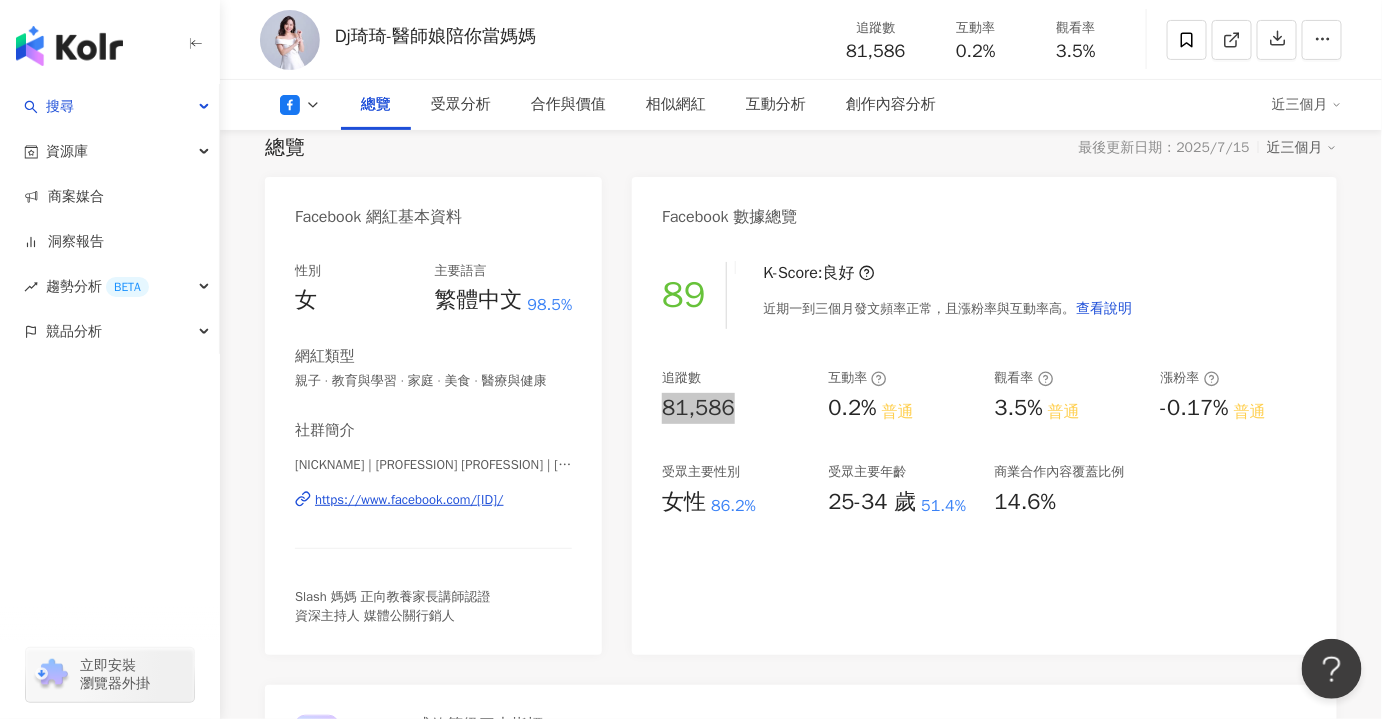scroll, scrollTop: 181, scrollLeft: 0, axis: vertical 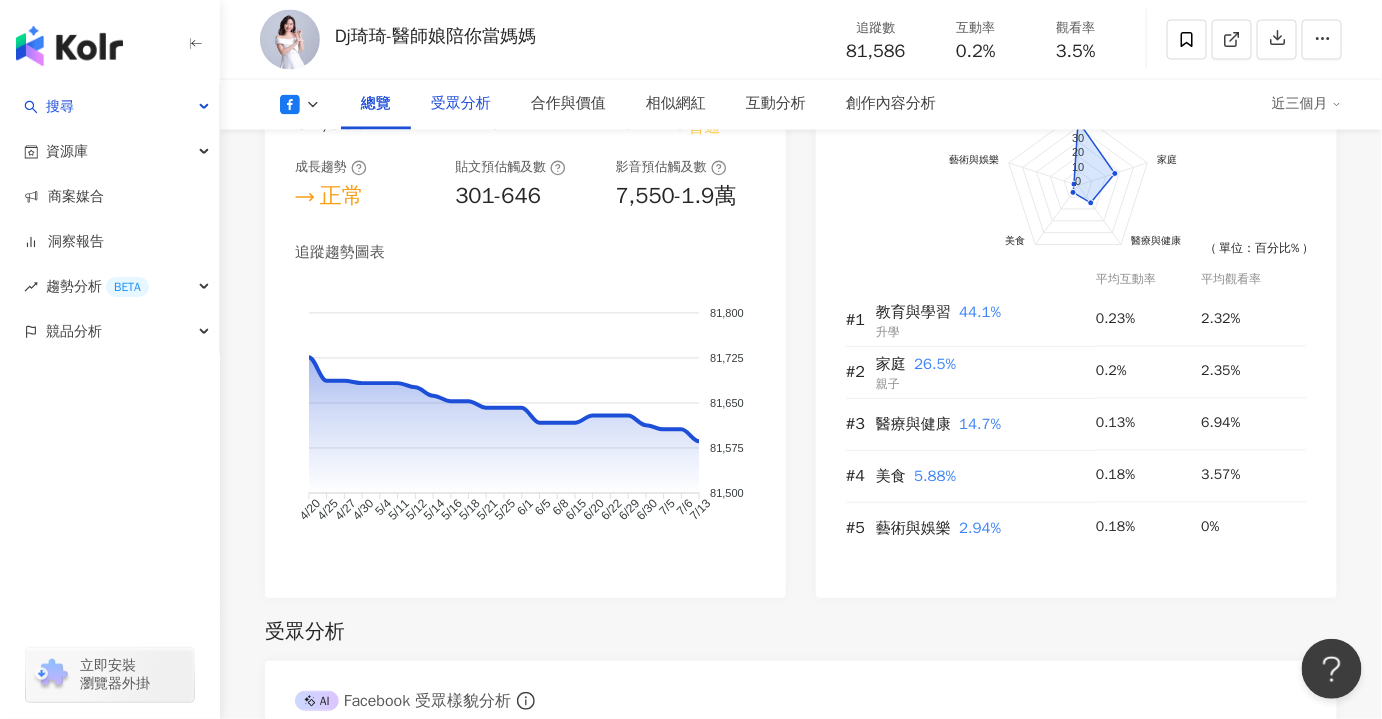 click on "受眾分析" at bounding box center [461, 105] 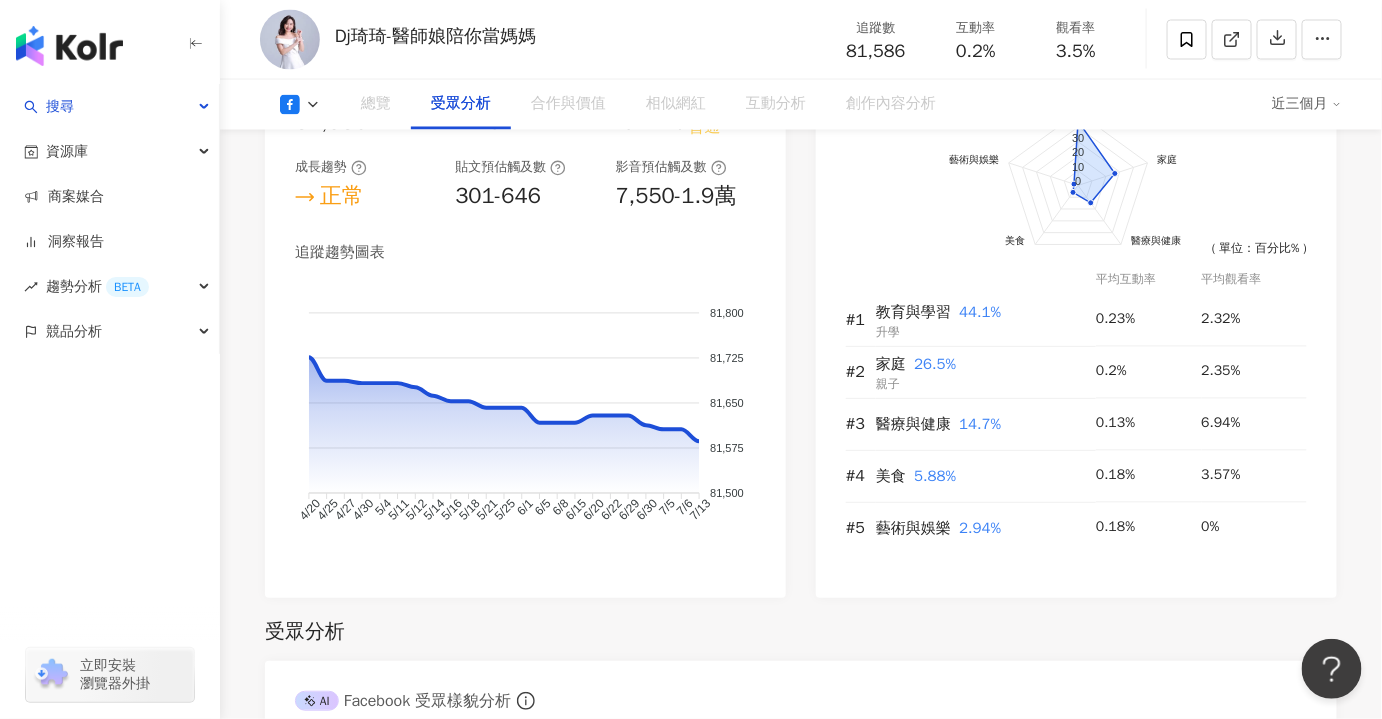 scroll, scrollTop: 1668, scrollLeft: 0, axis: vertical 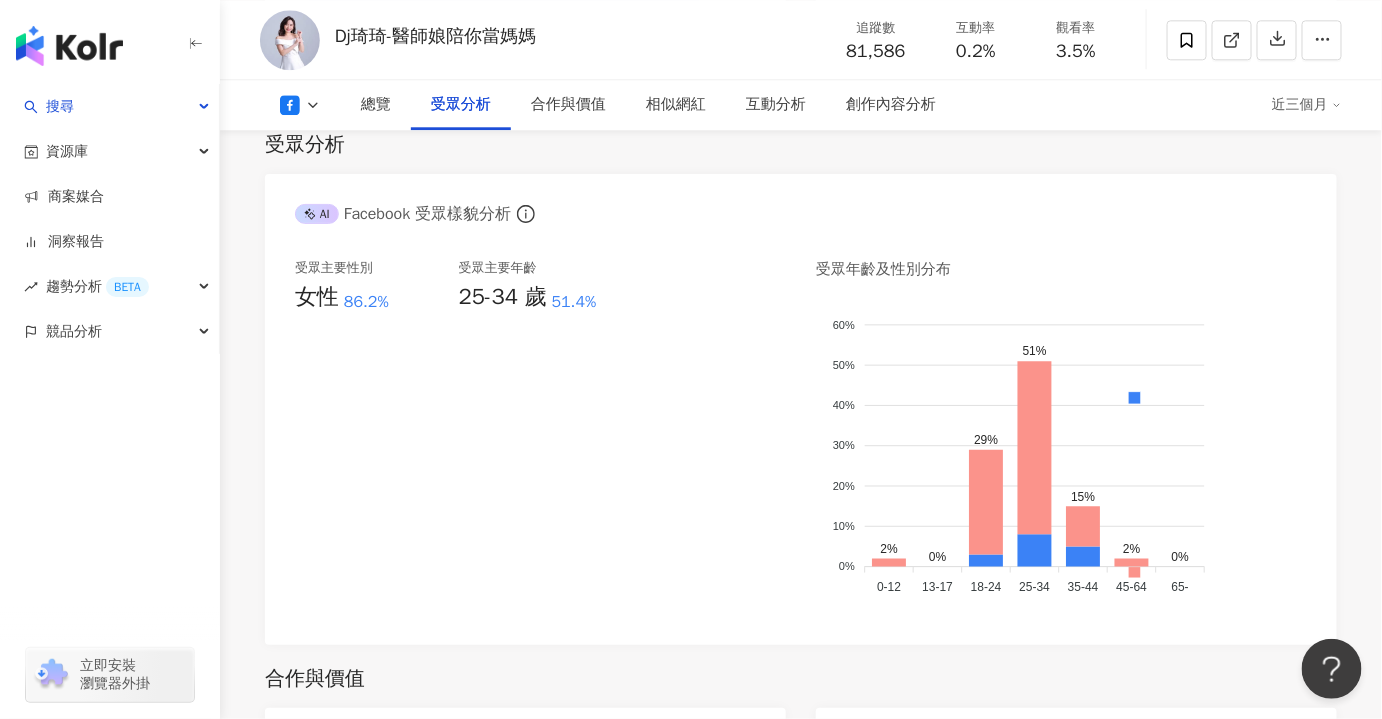 click 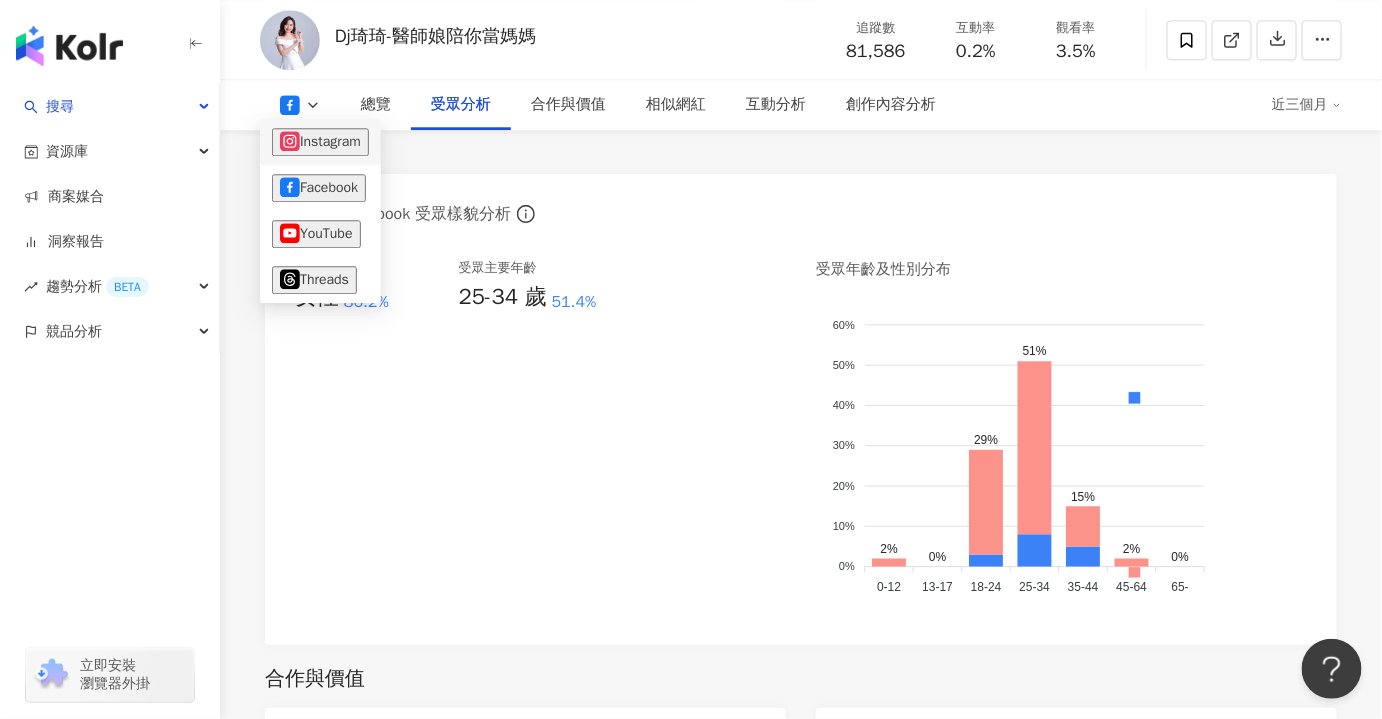 click on "Instagram" at bounding box center (320, 142) 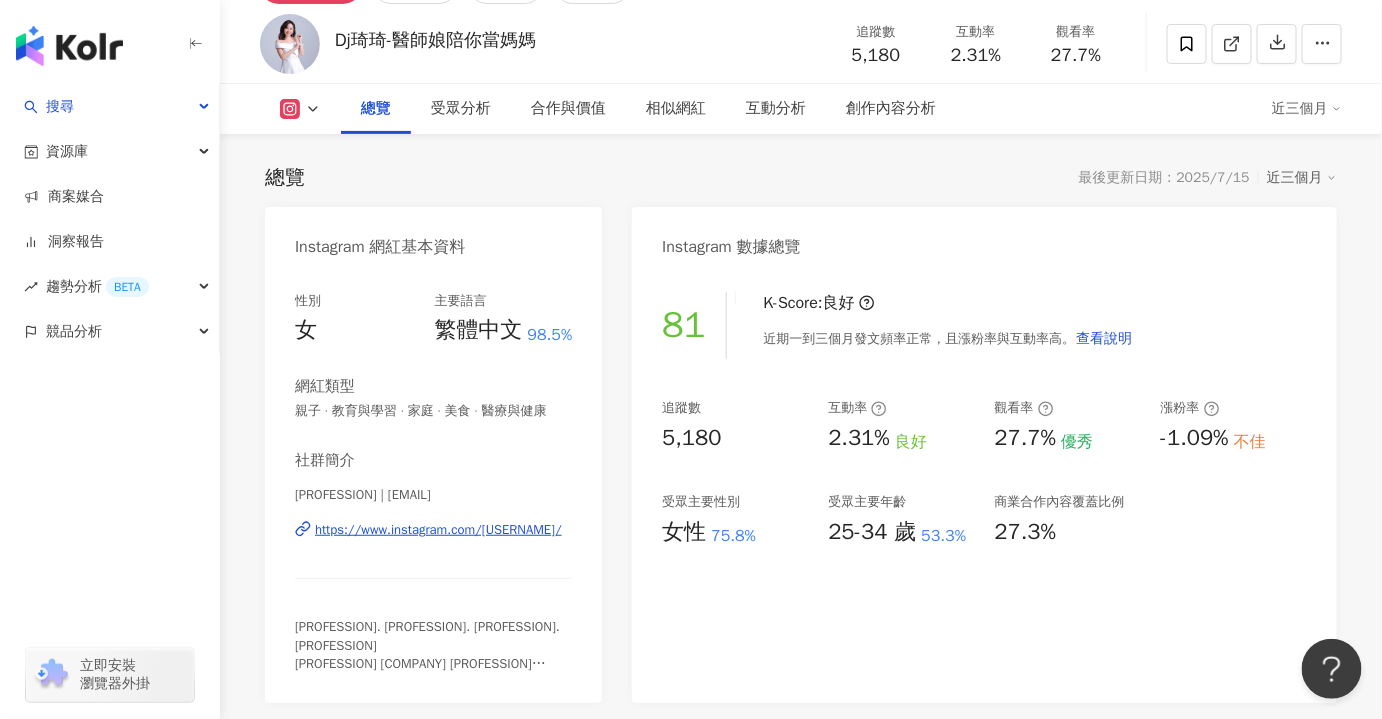 scroll, scrollTop: 272, scrollLeft: 0, axis: vertical 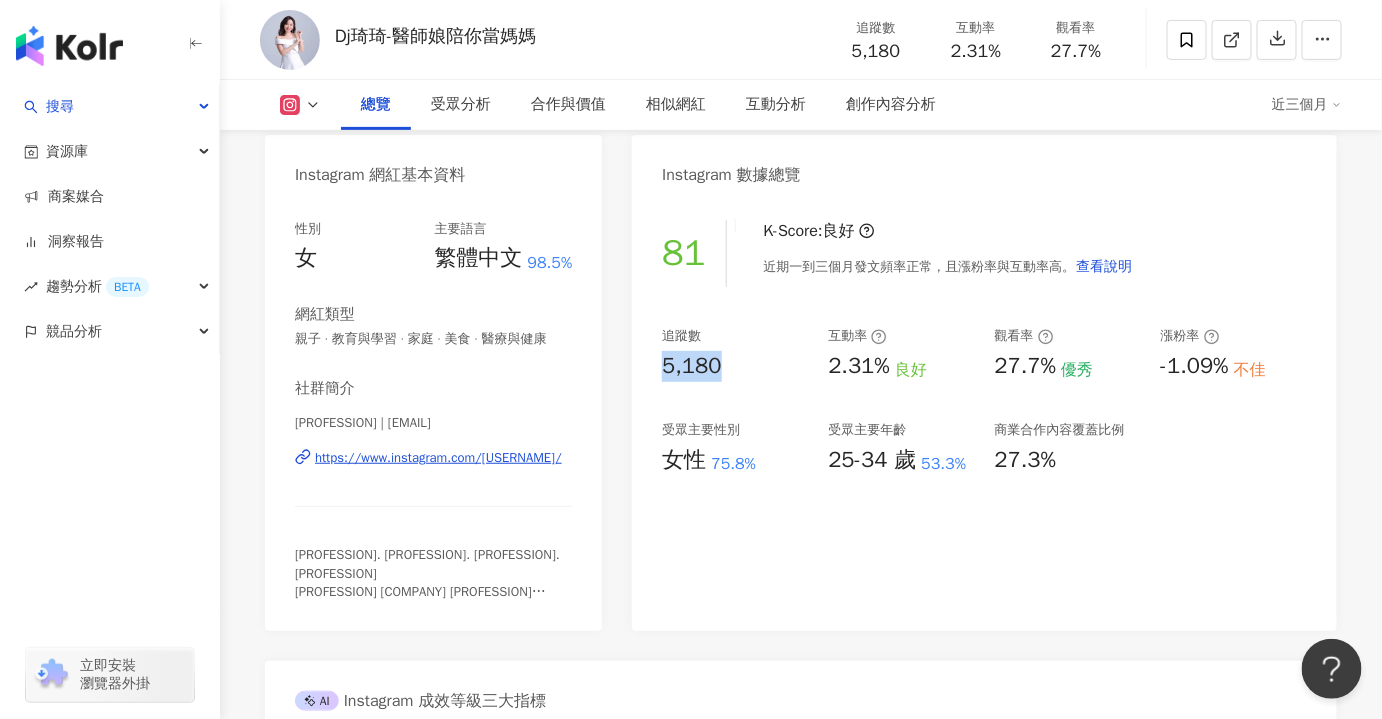 drag, startPoint x: 656, startPoint y: 372, endPoint x: 645, endPoint y: 373, distance: 11.045361 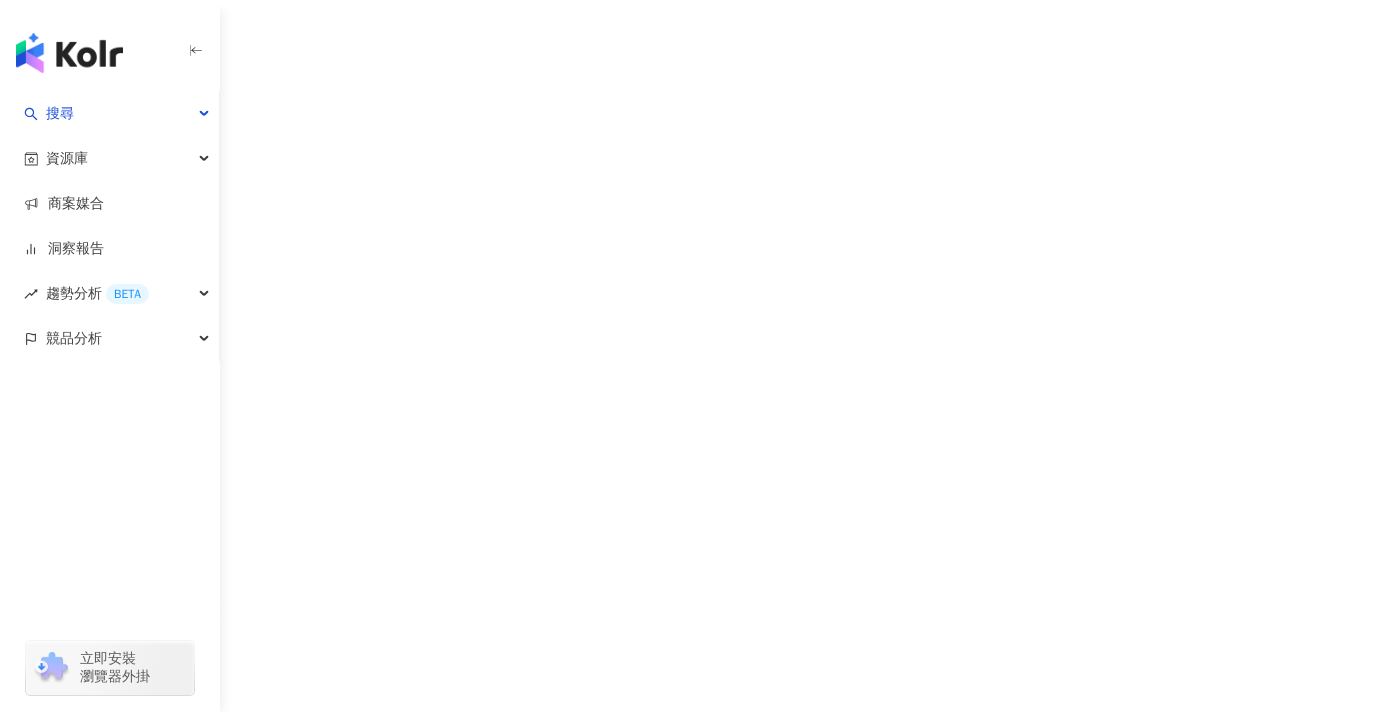 scroll, scrollTop: 0, scrollLeft: 0, axis: both 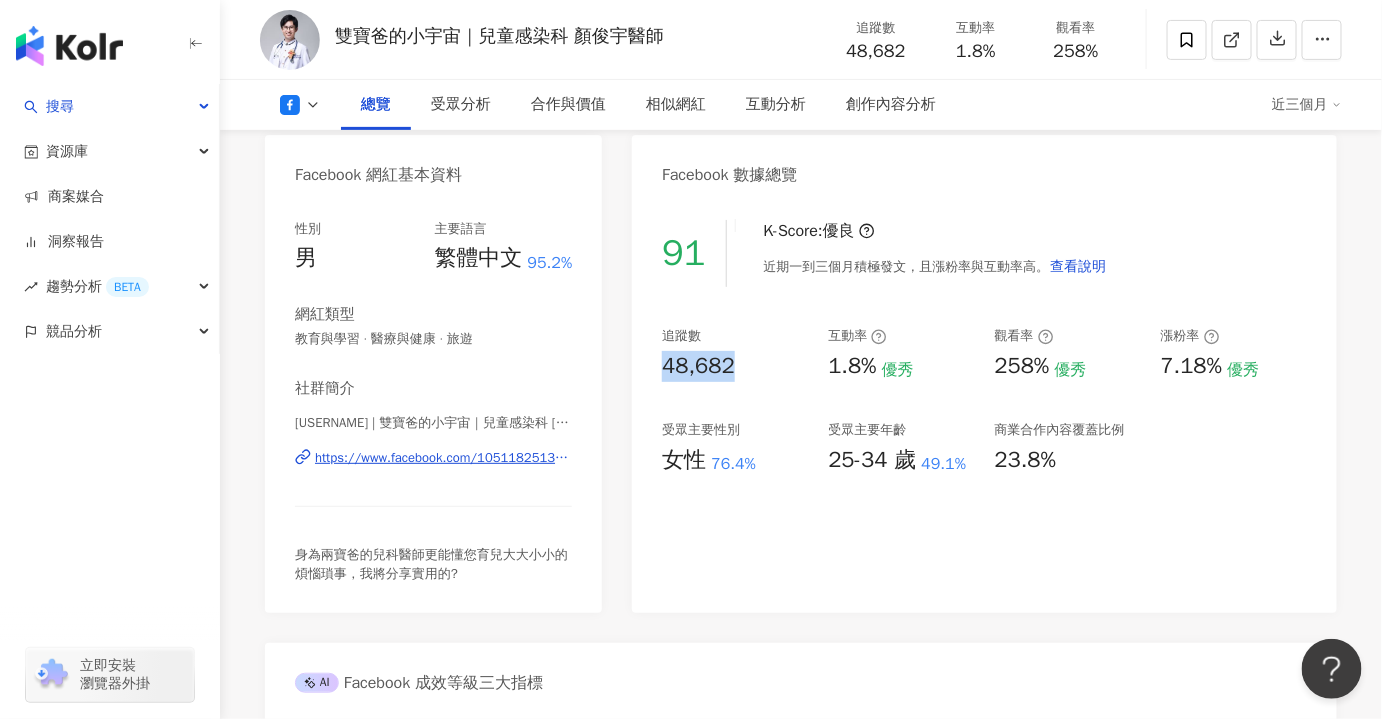 drag, startPoint x: 745, startPoint y: 370, endPoint x: 654, endPoint y: 367, distance: 91.04944 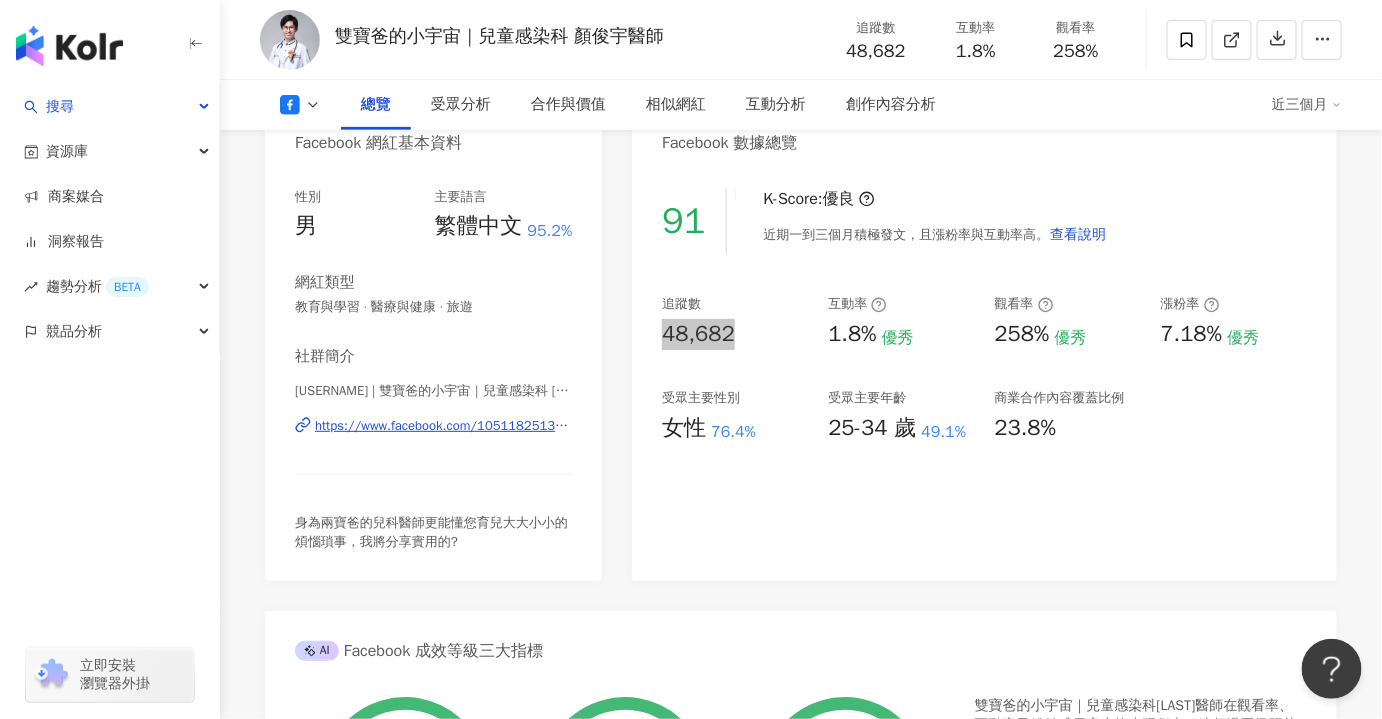 scroll, scrollTop: 181, scrollLeft: 0, axis: vertical 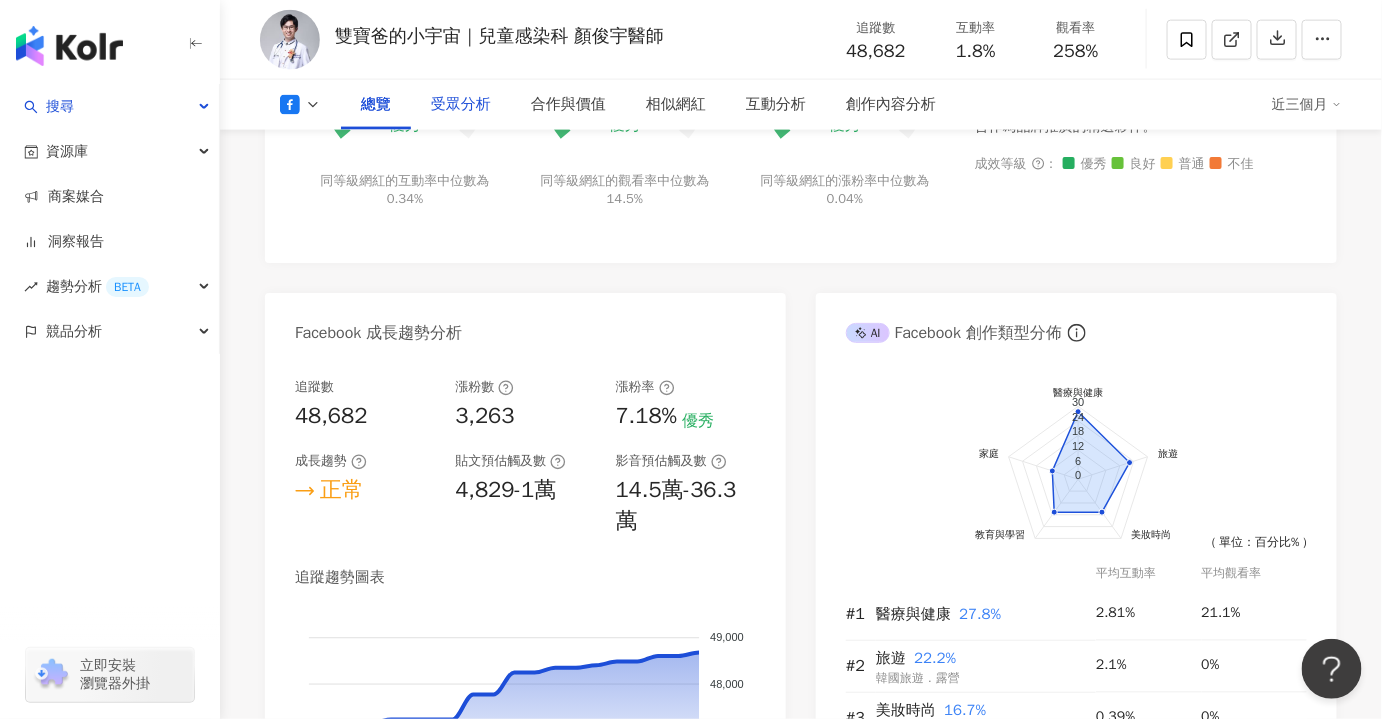 click on "受眾分析" at bounding box center (461, 105) 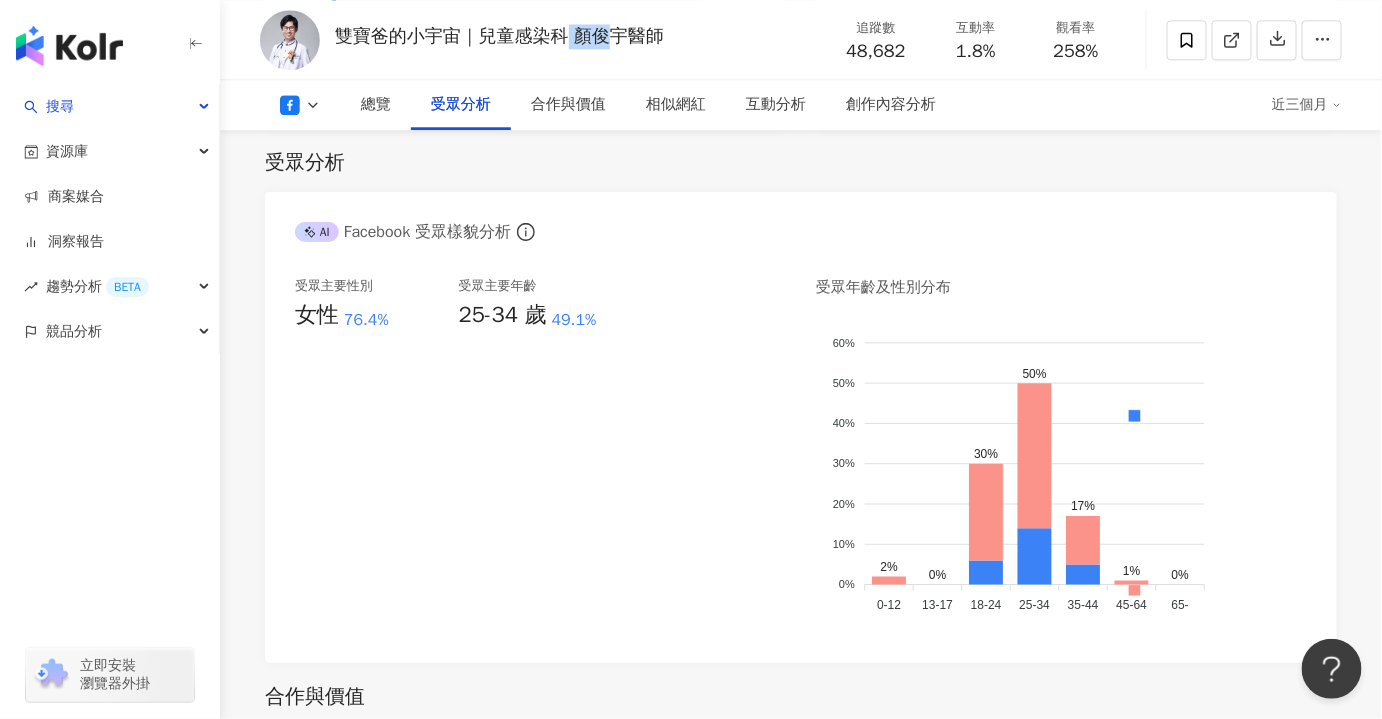 drag, startPoint x: 568, startPoint y: 40, endPoint x: 609, endPoint y: 40, distance: 41 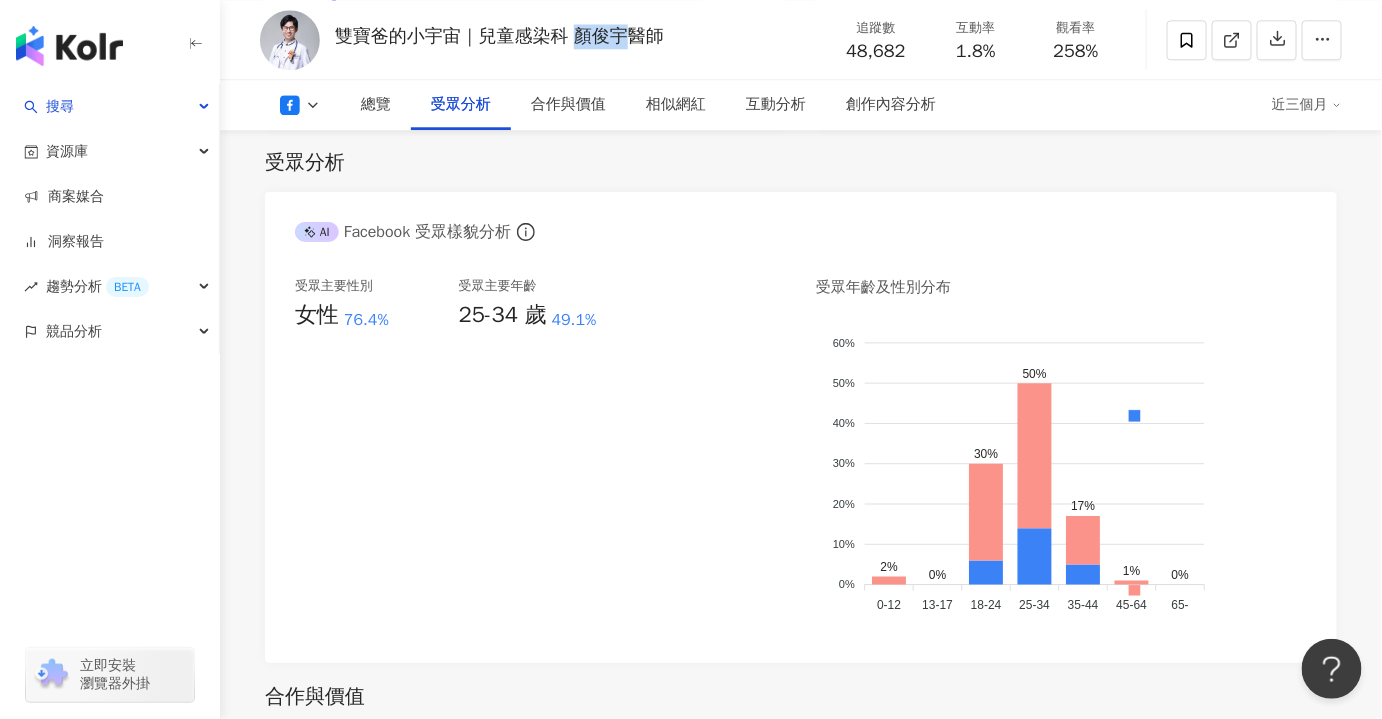 drag, startPoint x: 578, startPoint y: 37, endPoint x: 627, endPoint y: 35, distance: 49.0408 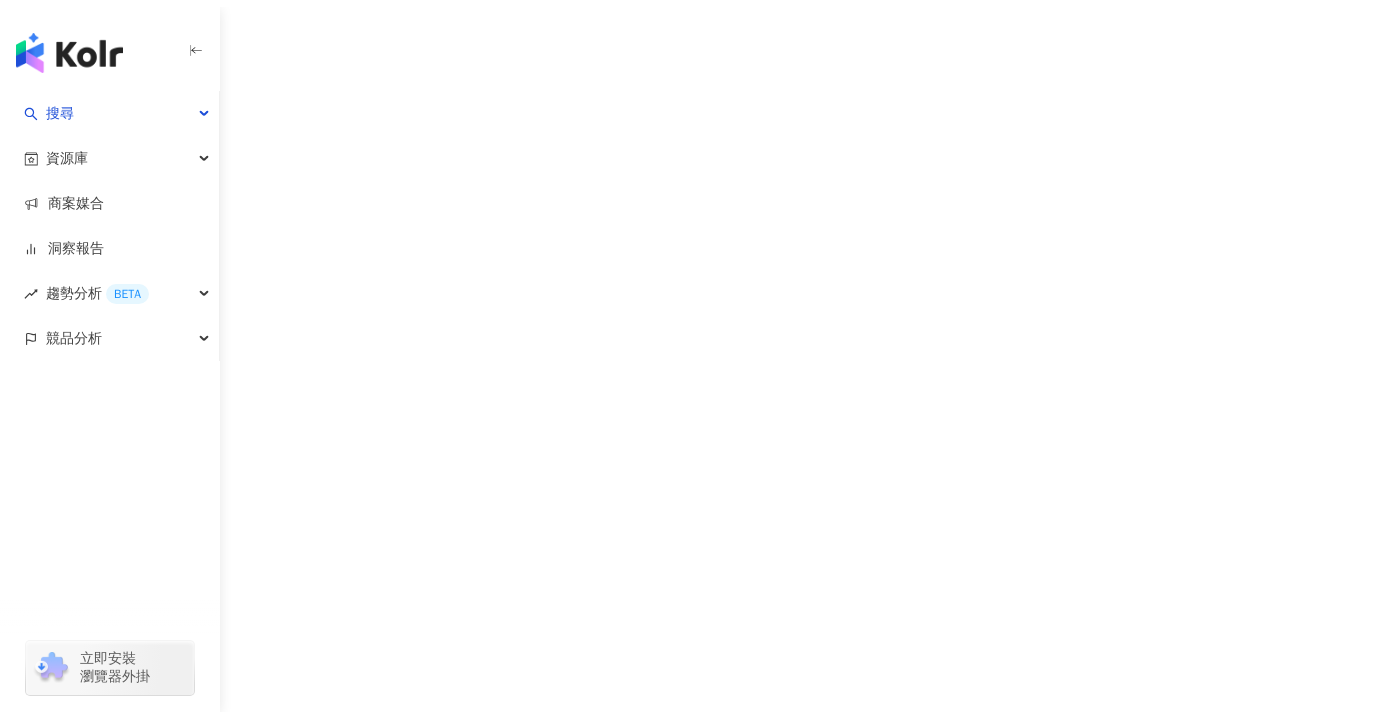 scroll, scrollTop: 0, scrollLeft: 0, axis: both 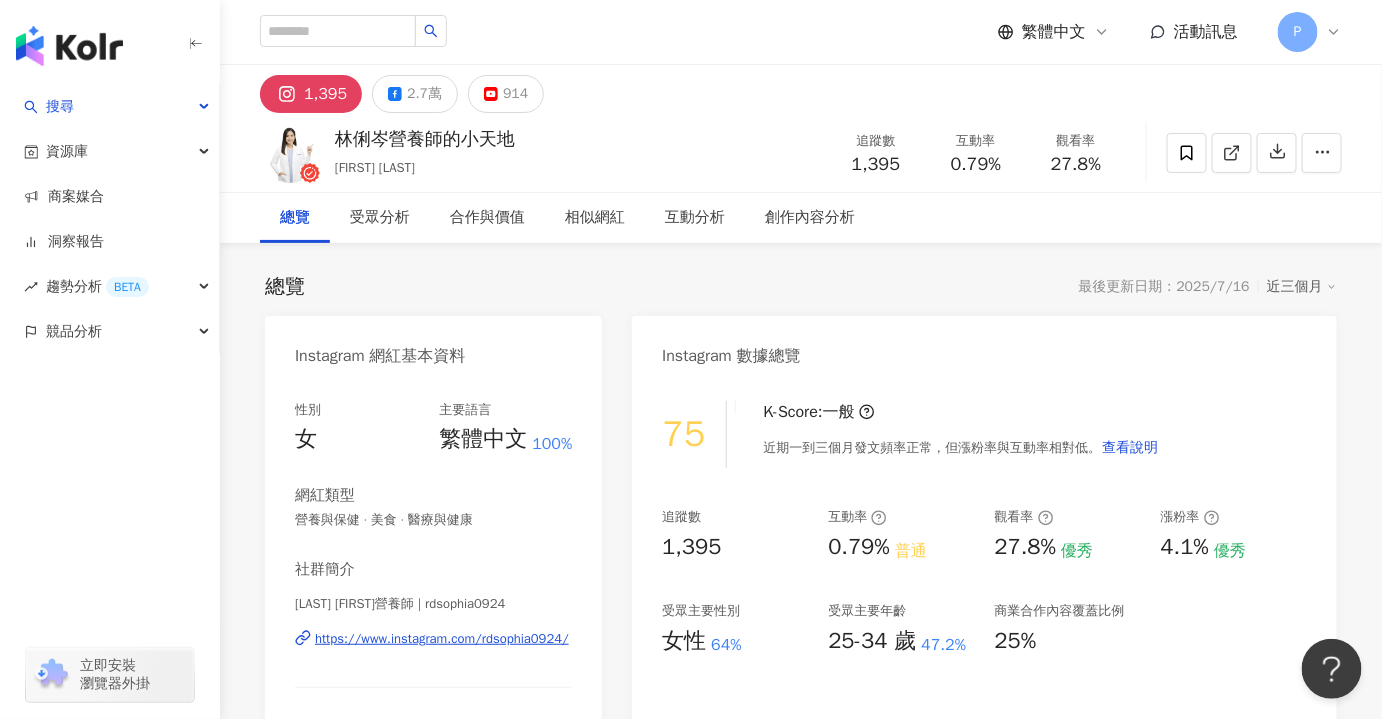 click on "總覽" at bounding box center [295, 218] 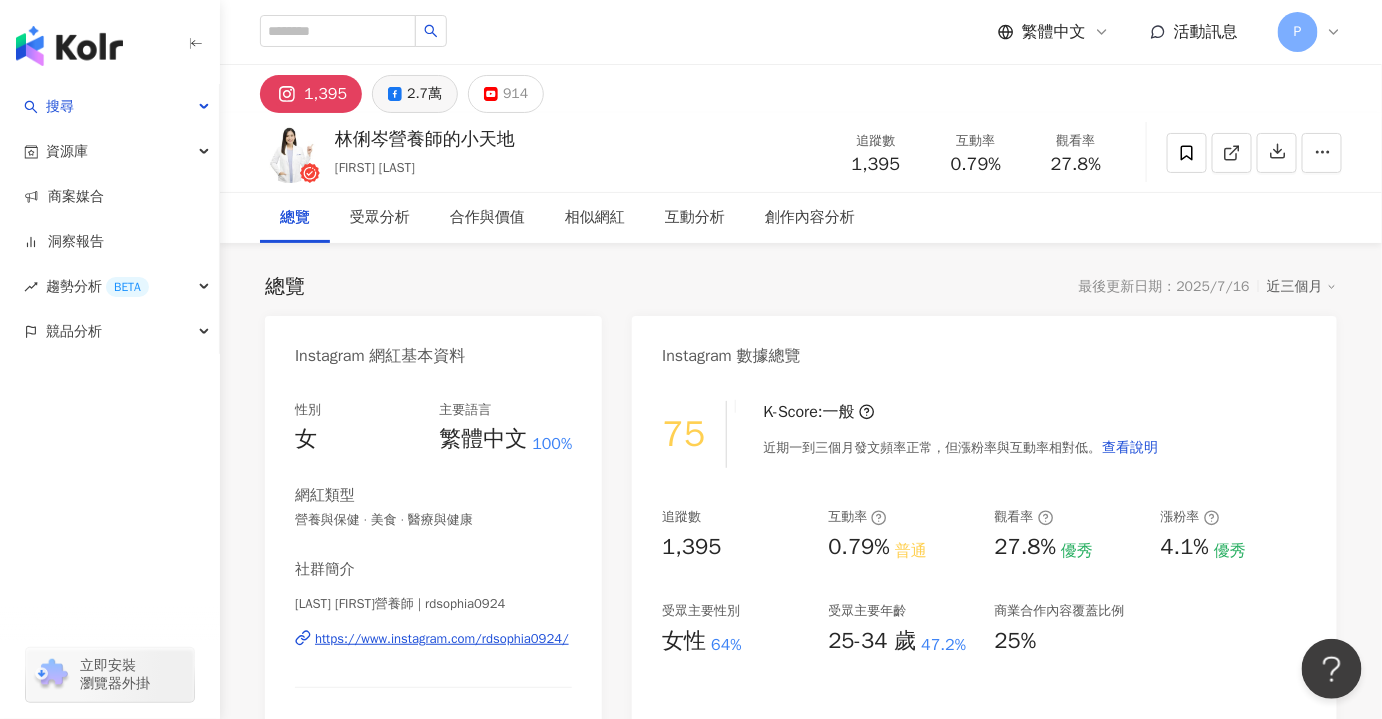 click on "2.7萬" at bounding box center (415, 94) 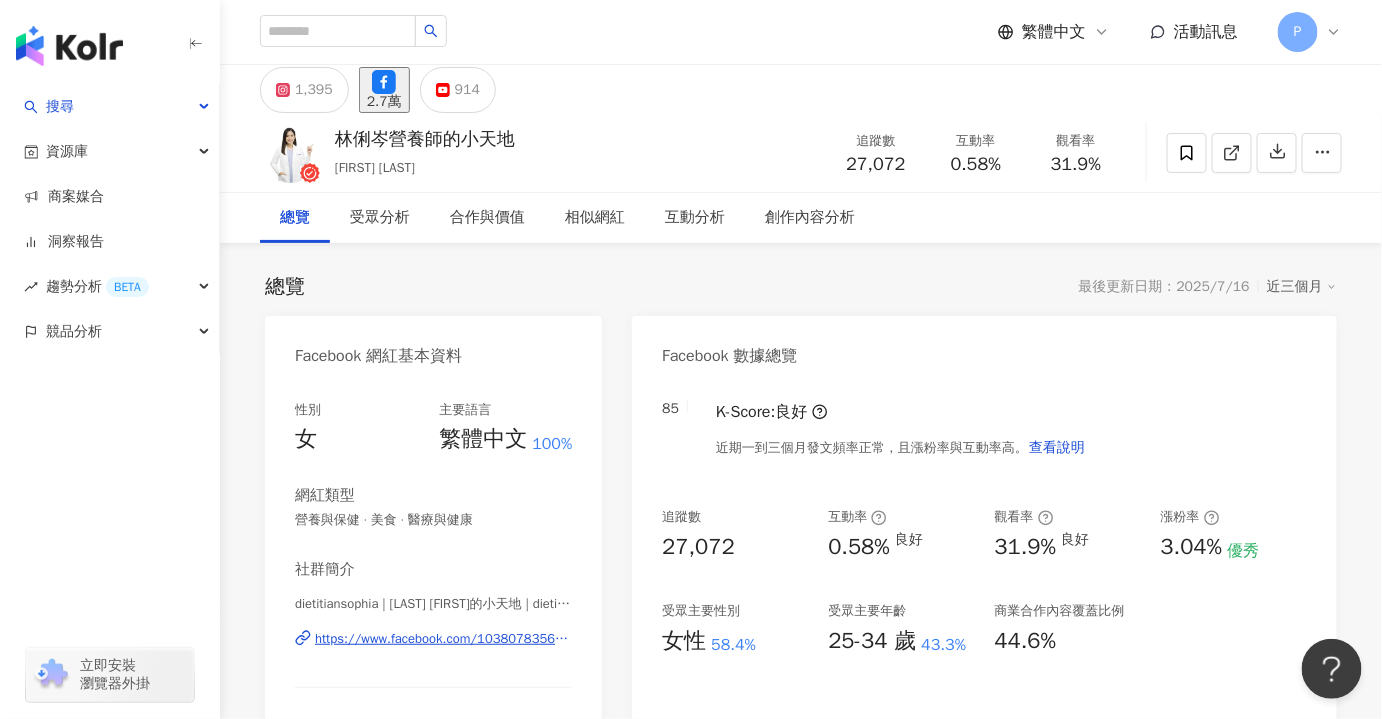 scroll, scrollTop: 181, scrollLeft: 0, axis: vertical 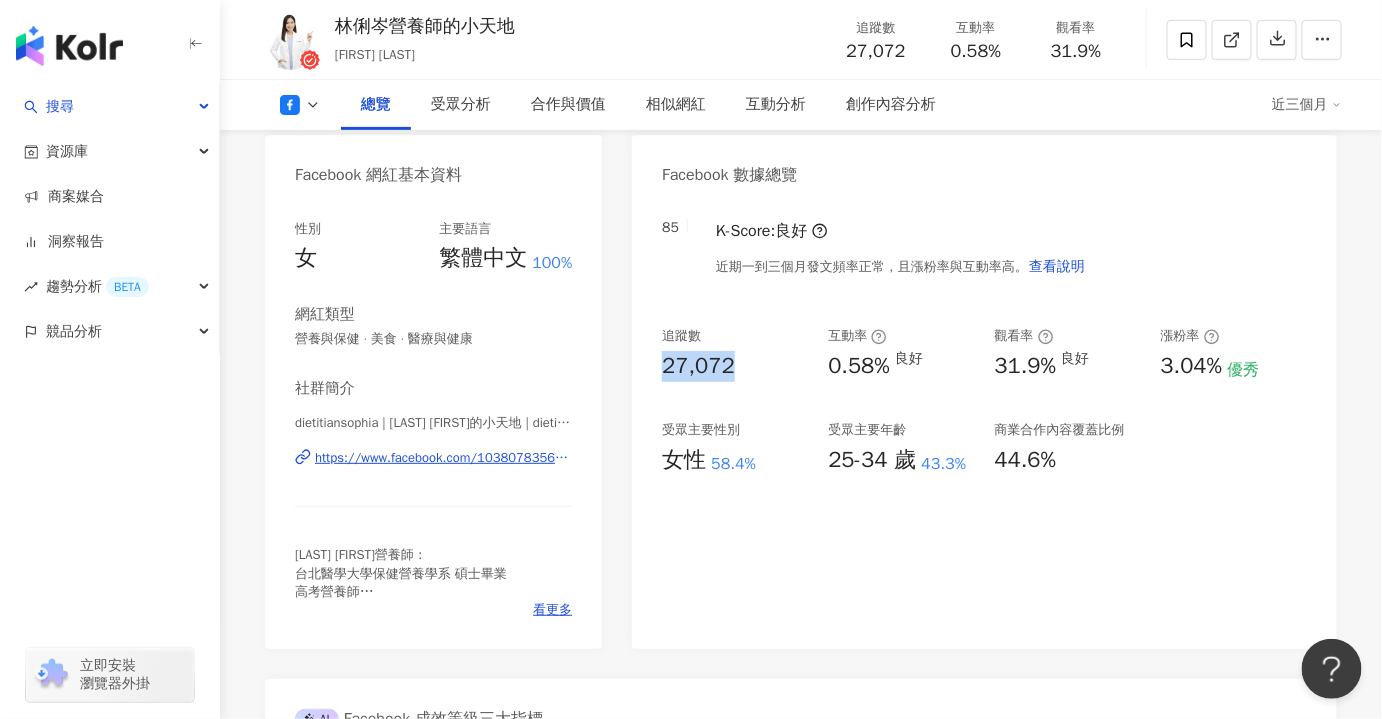 drag, startPoint x: 751, startPoint y: 366, endPoint x: 626, endPoint y: 364, distance: 125.016 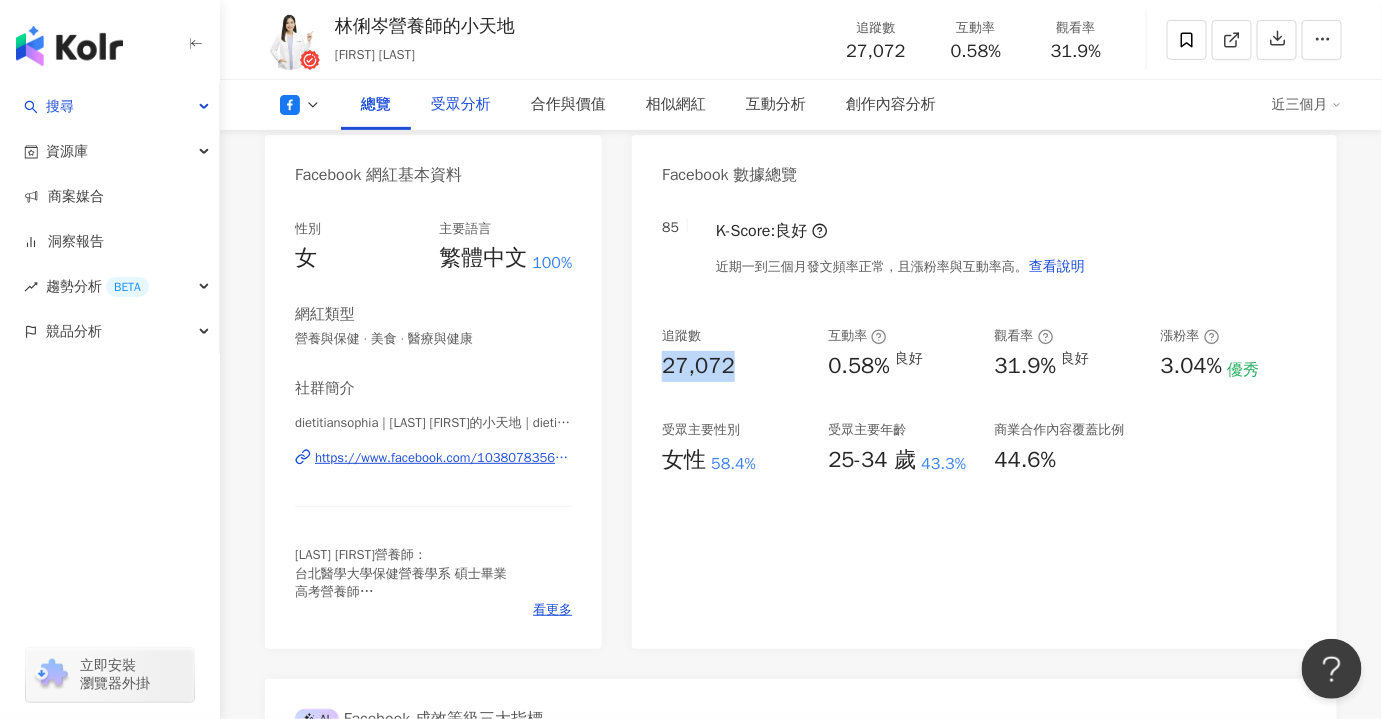 click on "受眾分析" at bounding box center [461, 105] 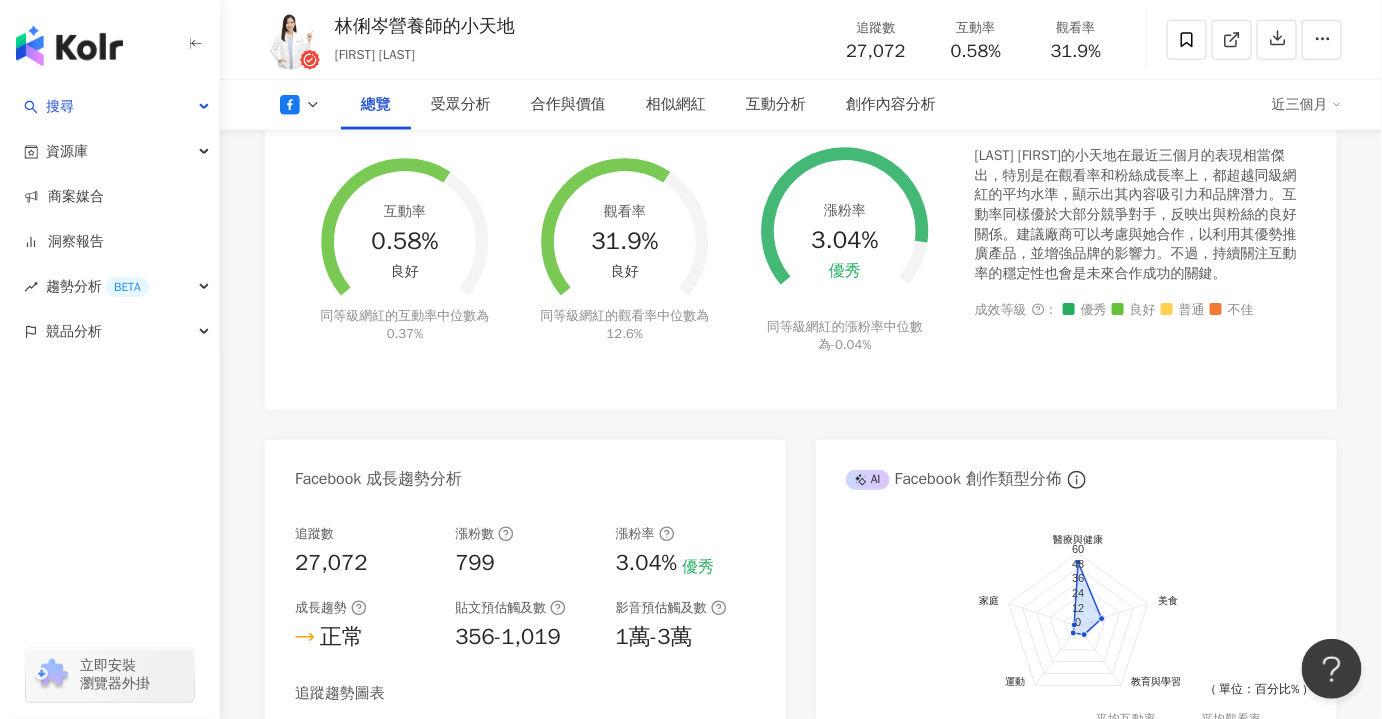 scroll, scrollTop: 344, scrollLeft: 0, axis: vertical 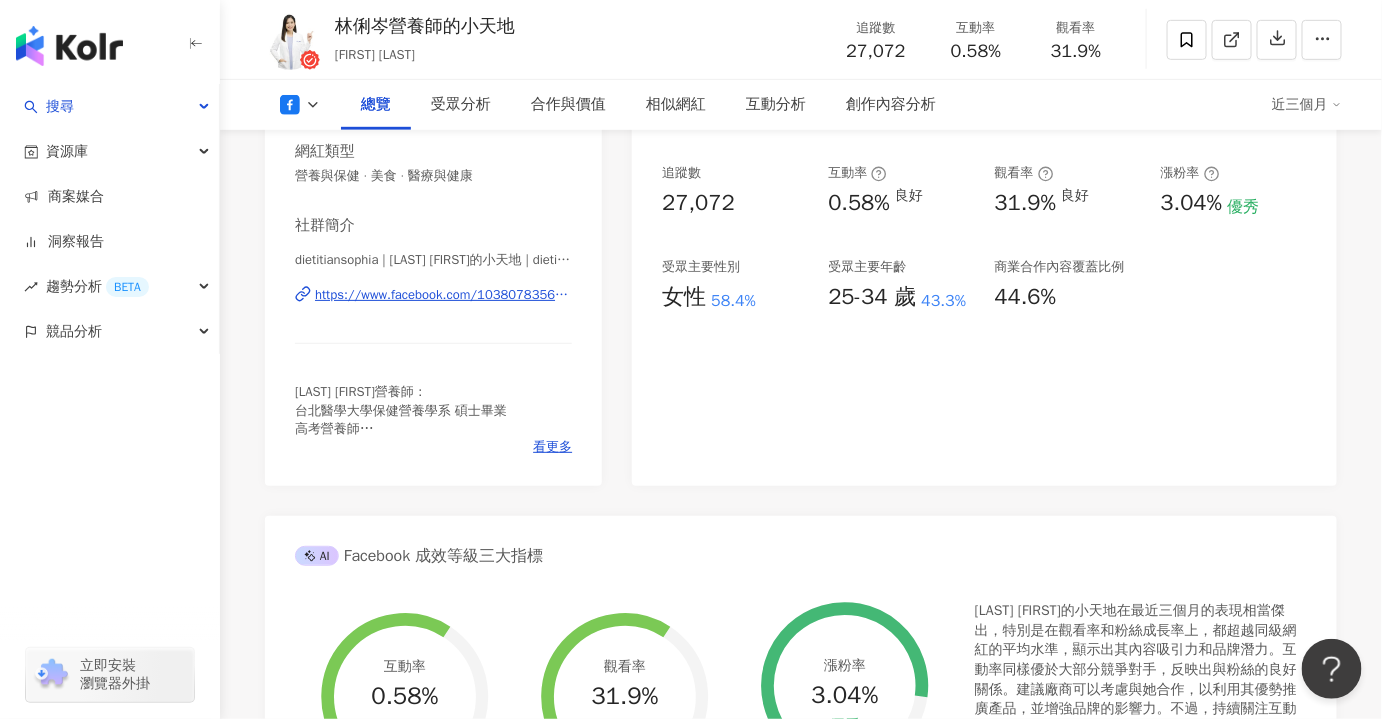 click 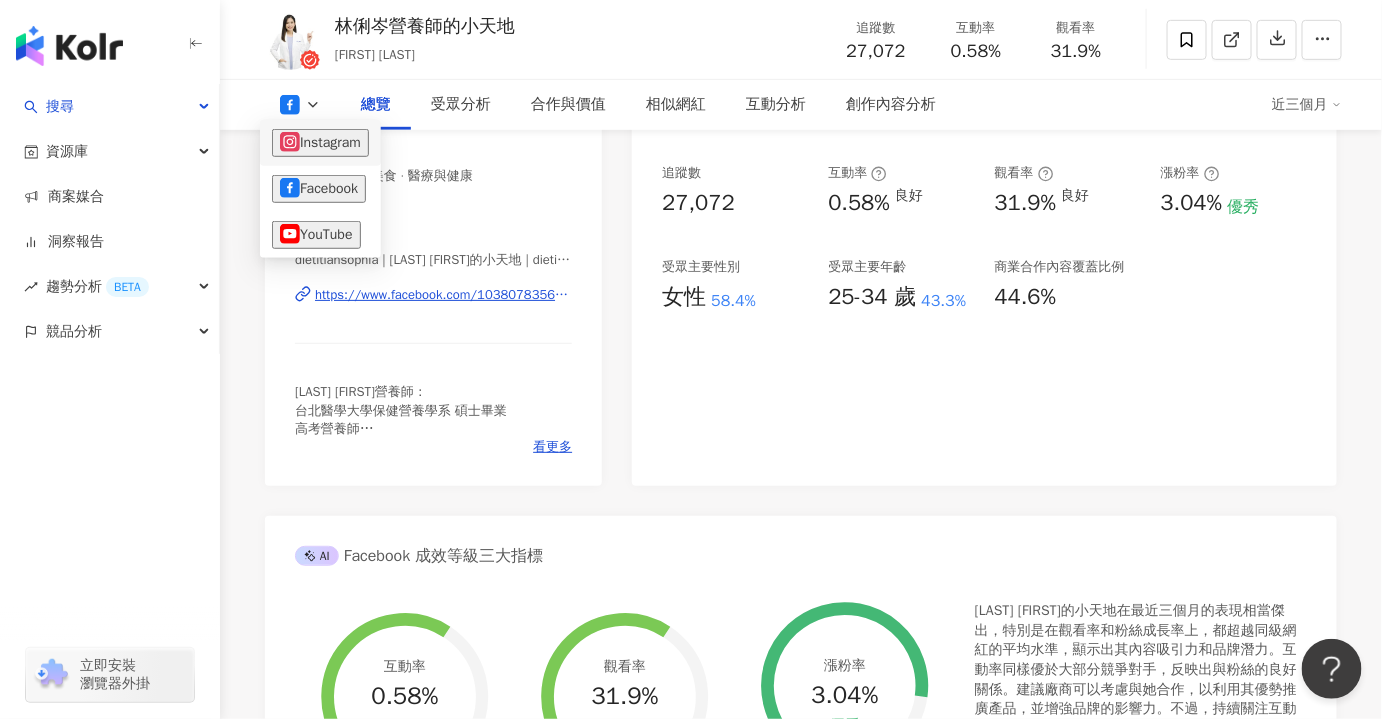 click on "Instagram" at bounding box center (320, 143) 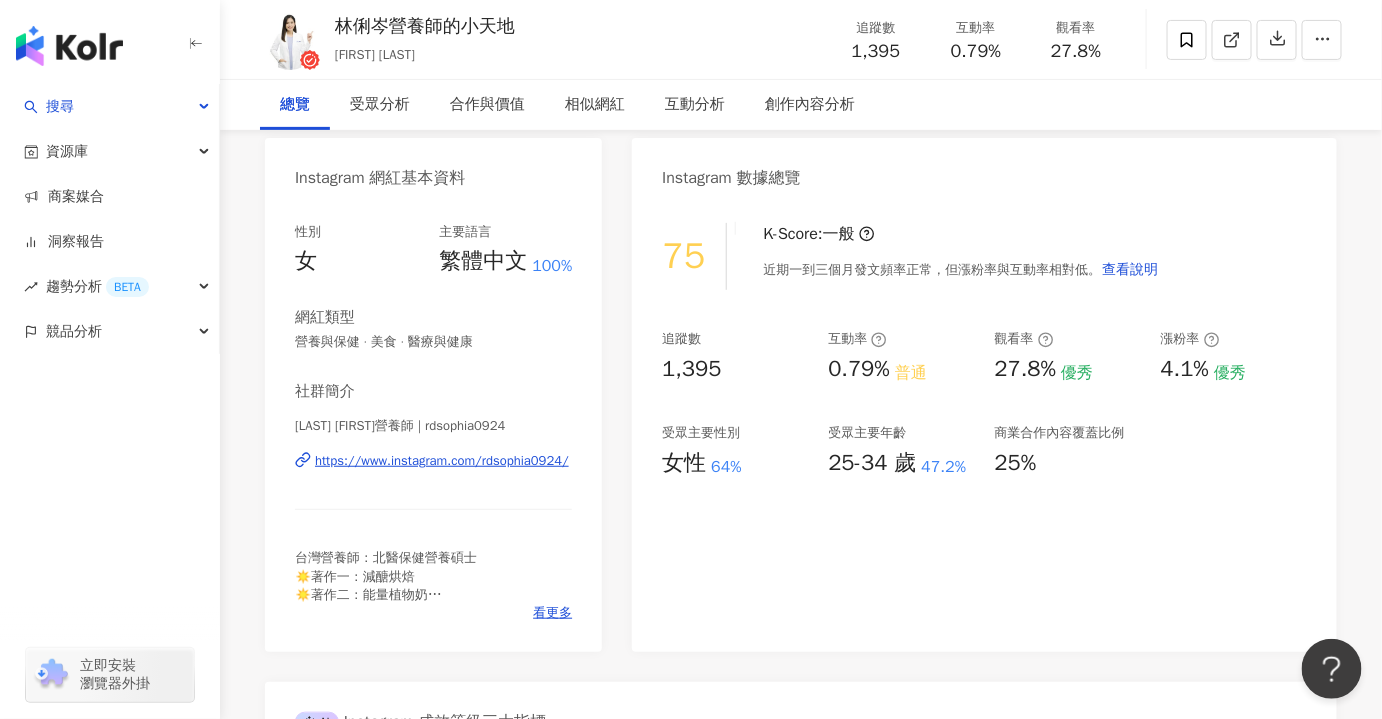 scroll, scrollTop: 181, scrollLeft: 0, axis: vertical 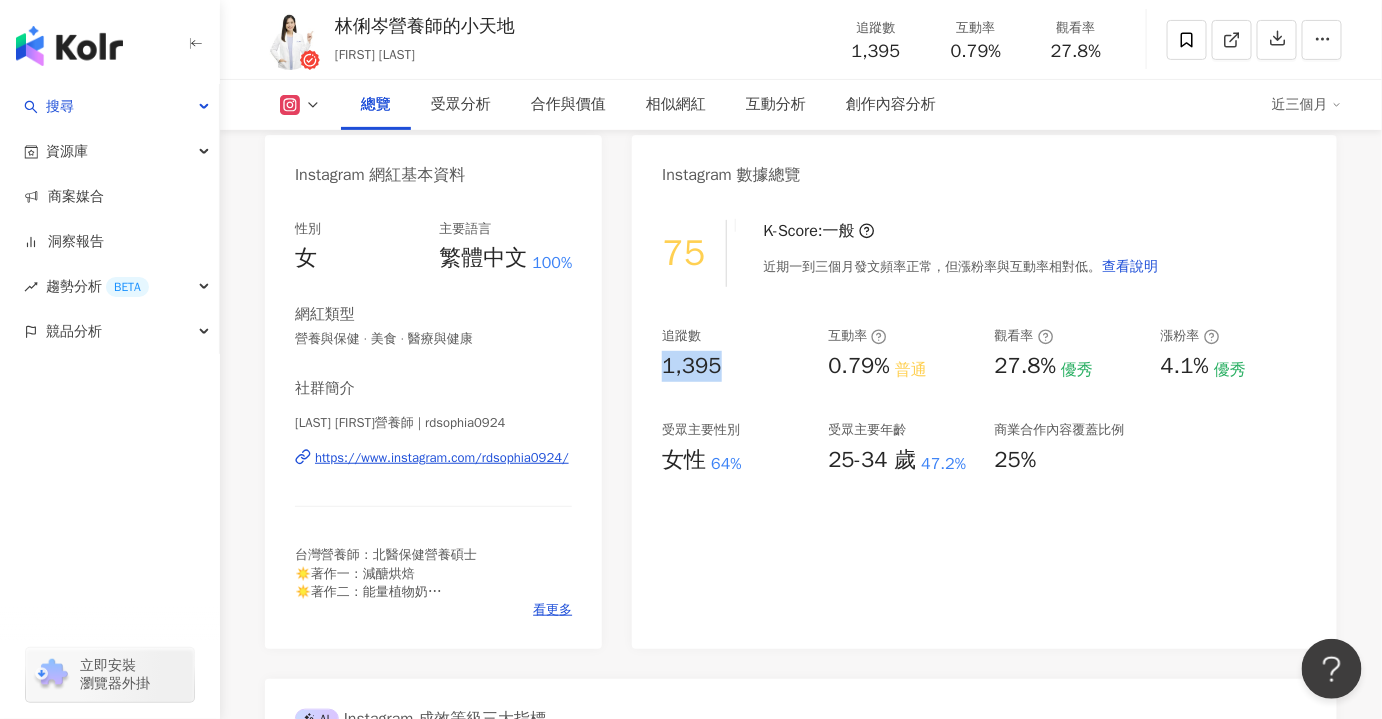 drag, startPoint x: 730, startPoint y: 361, endPoint x: 657, endPoint y: 360, distance: 73.00685 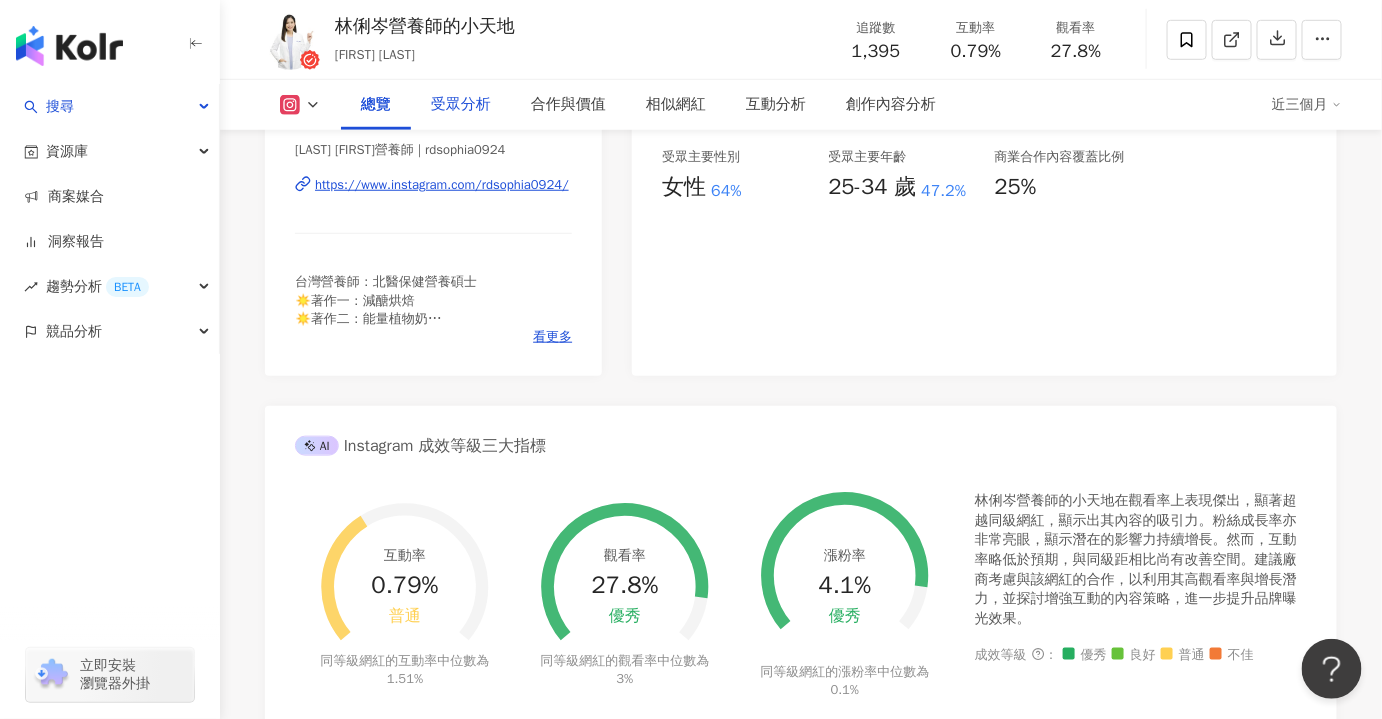 click on "受眾分析" at bounding box center (461, 105) 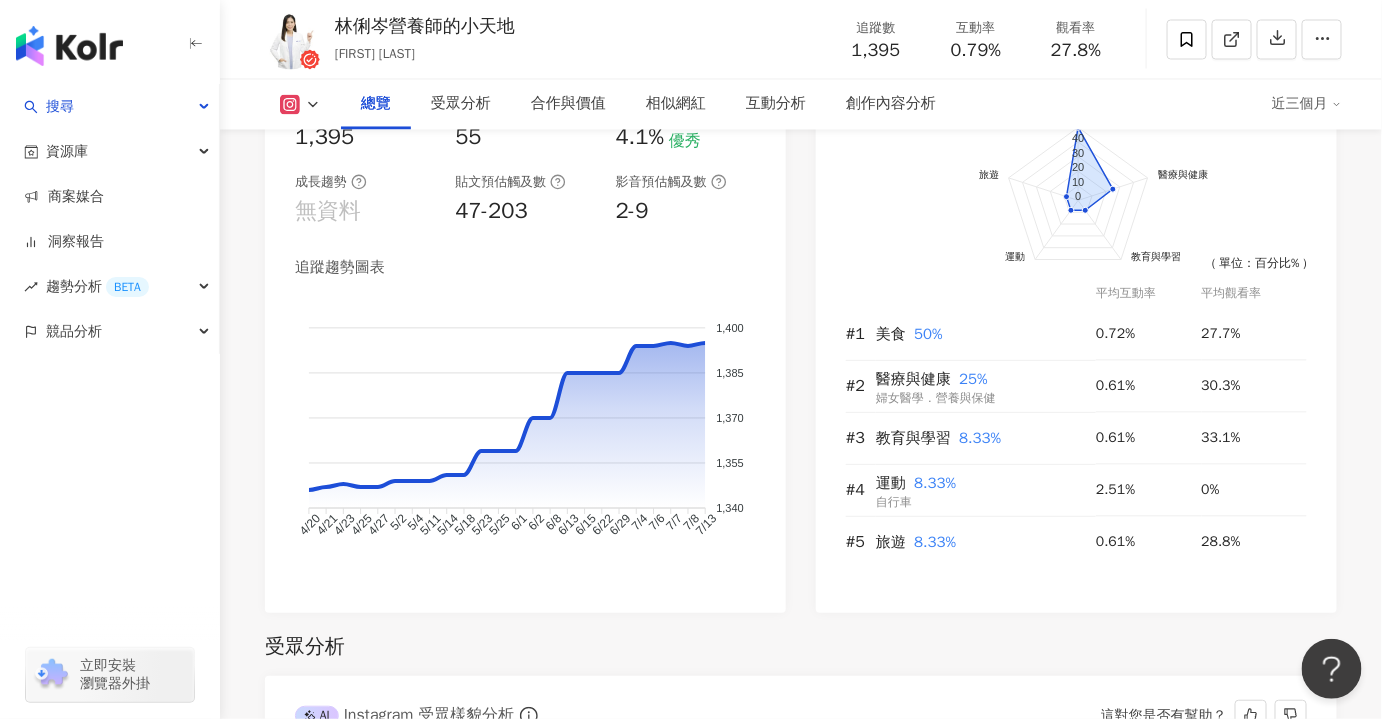 scroll, scrollTop: 1025, scrollLeft: 0, axis: vertical 